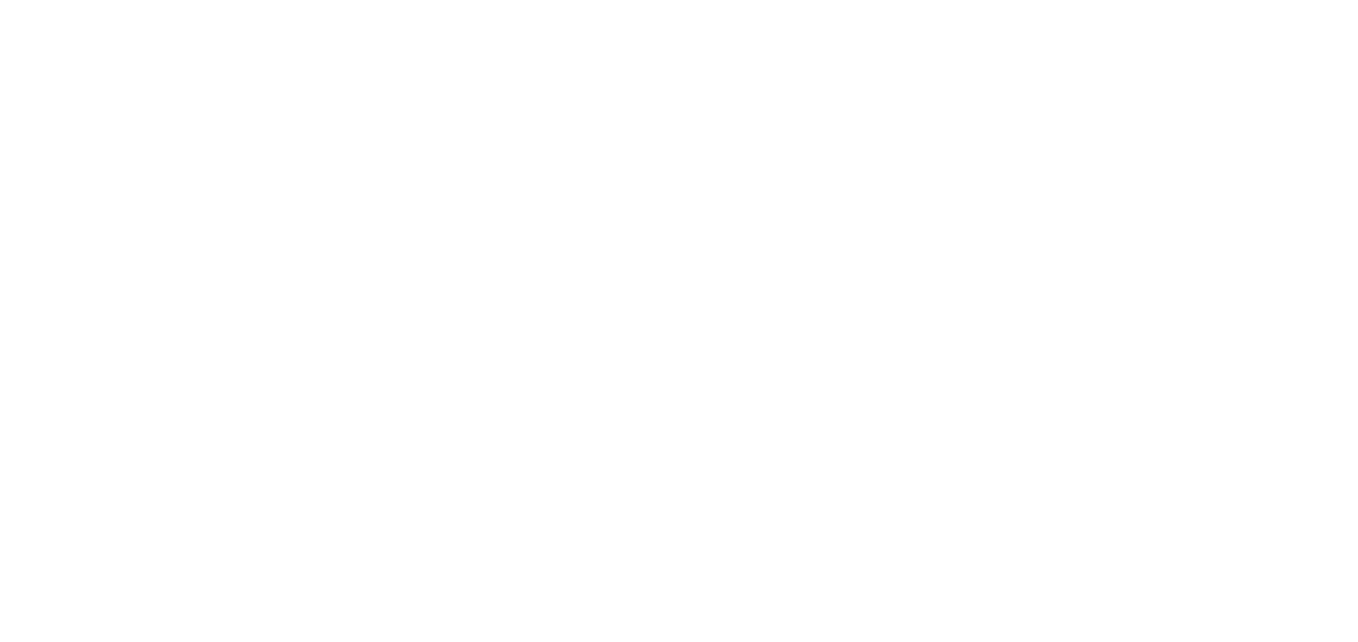scroll, scrollTop: 0, scrollLeft: 0, axis: both 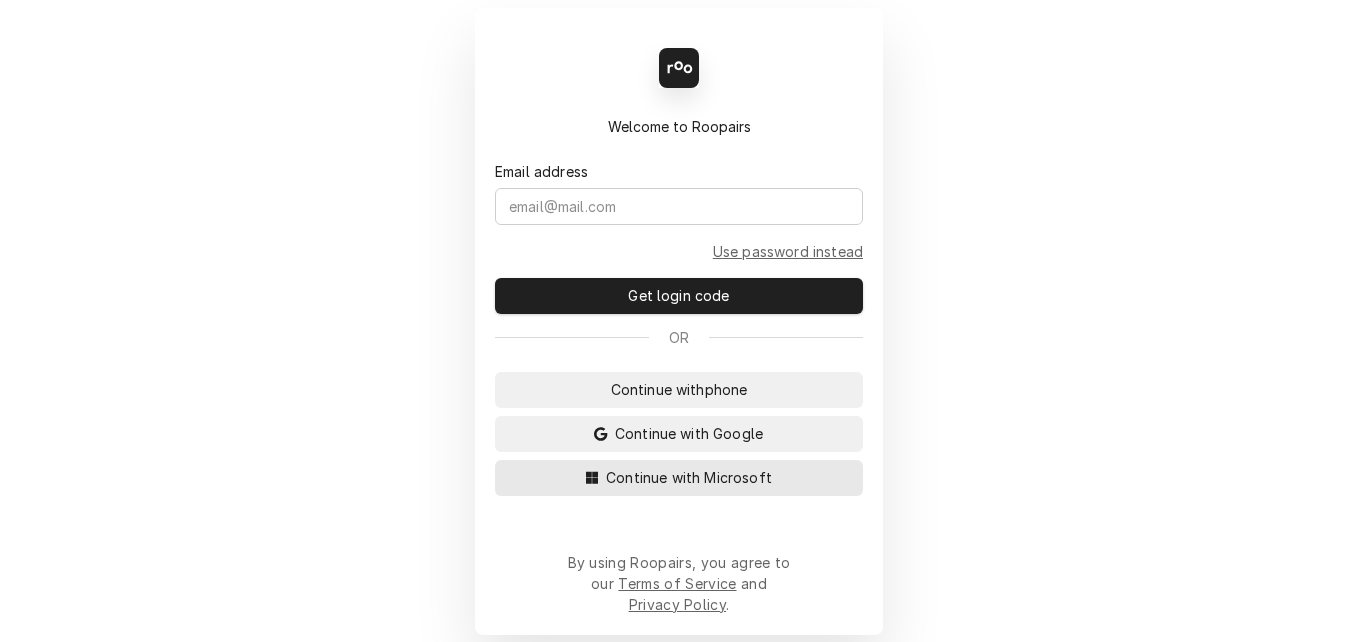 click on "Continue with Microsoft" at bounding box center (689, 477) 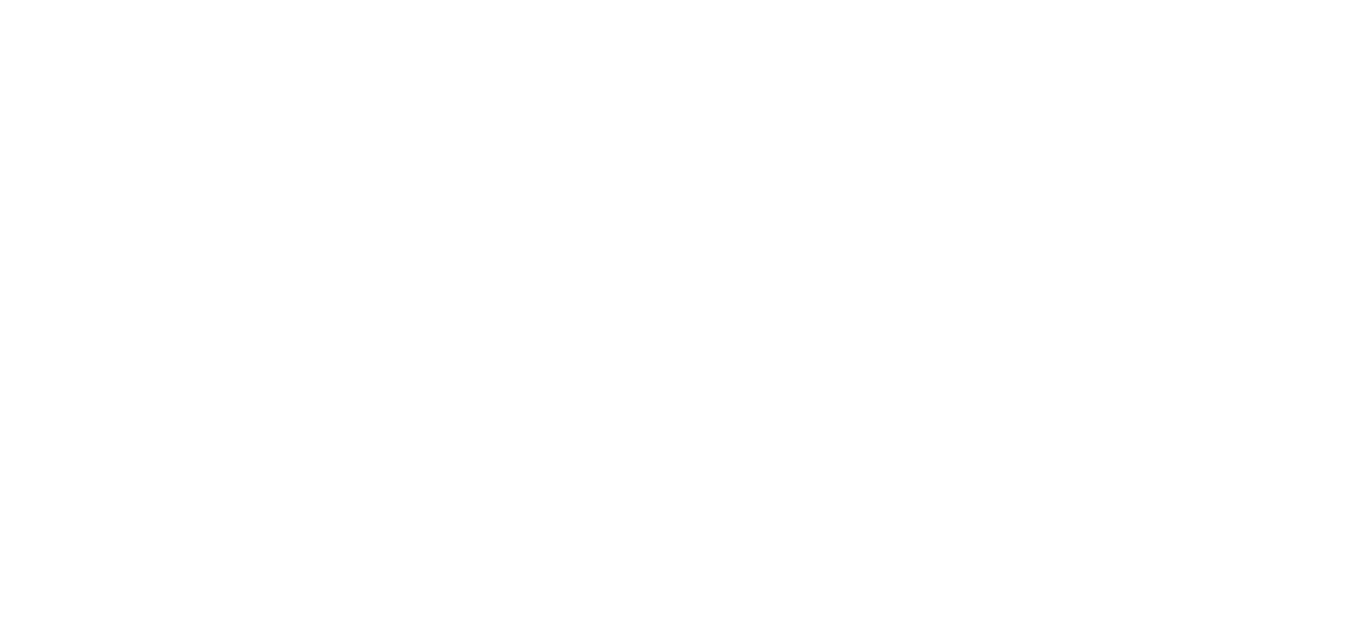 scroll, scrollTop: 0, scrollLeft: 0, axis: both 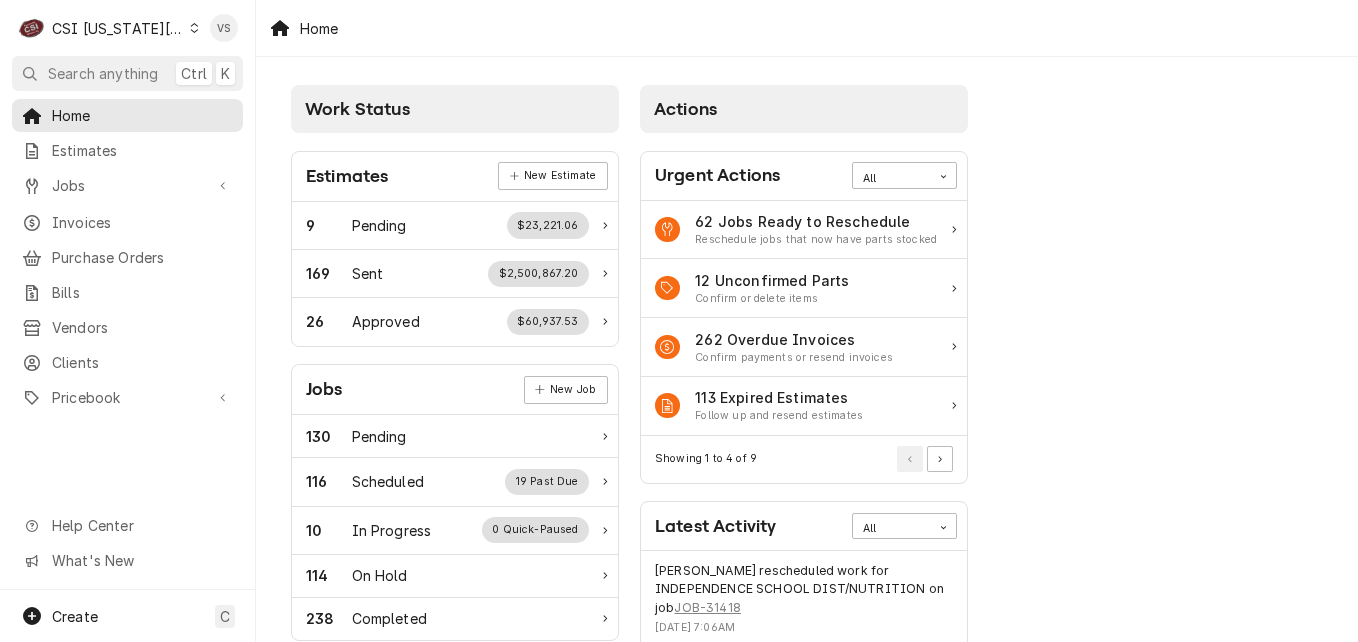 click 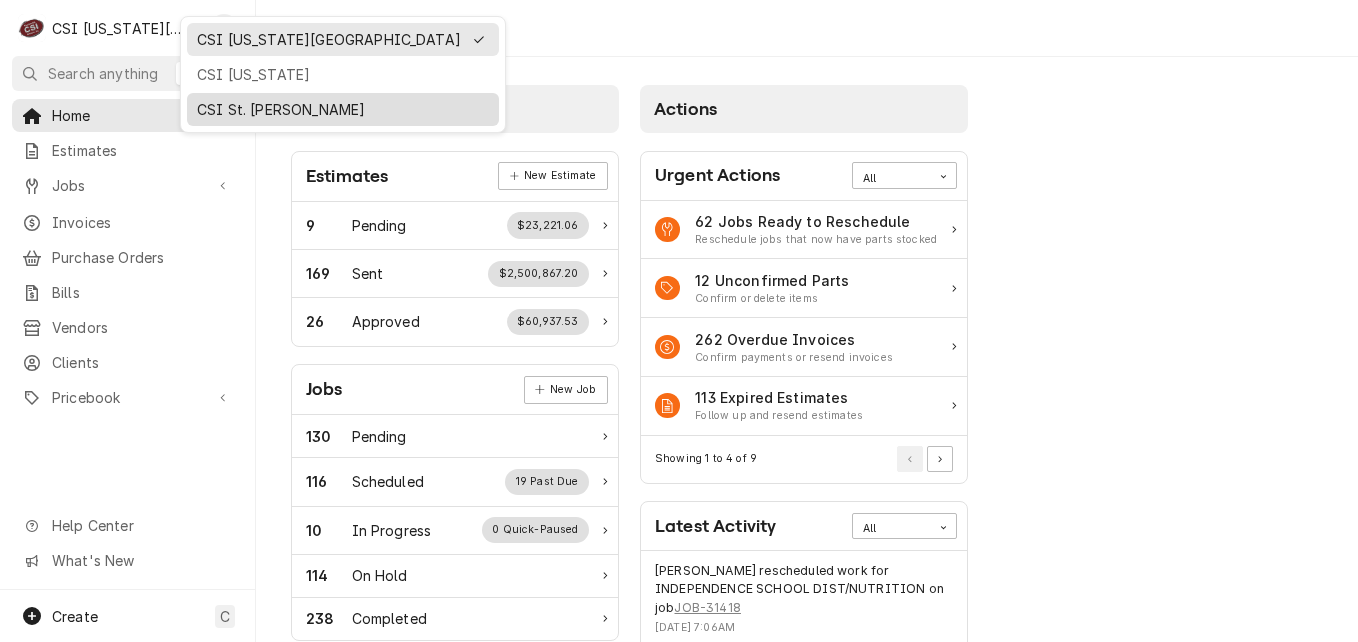 click on "CSI St. Louis" at bounding box center (343, 109) 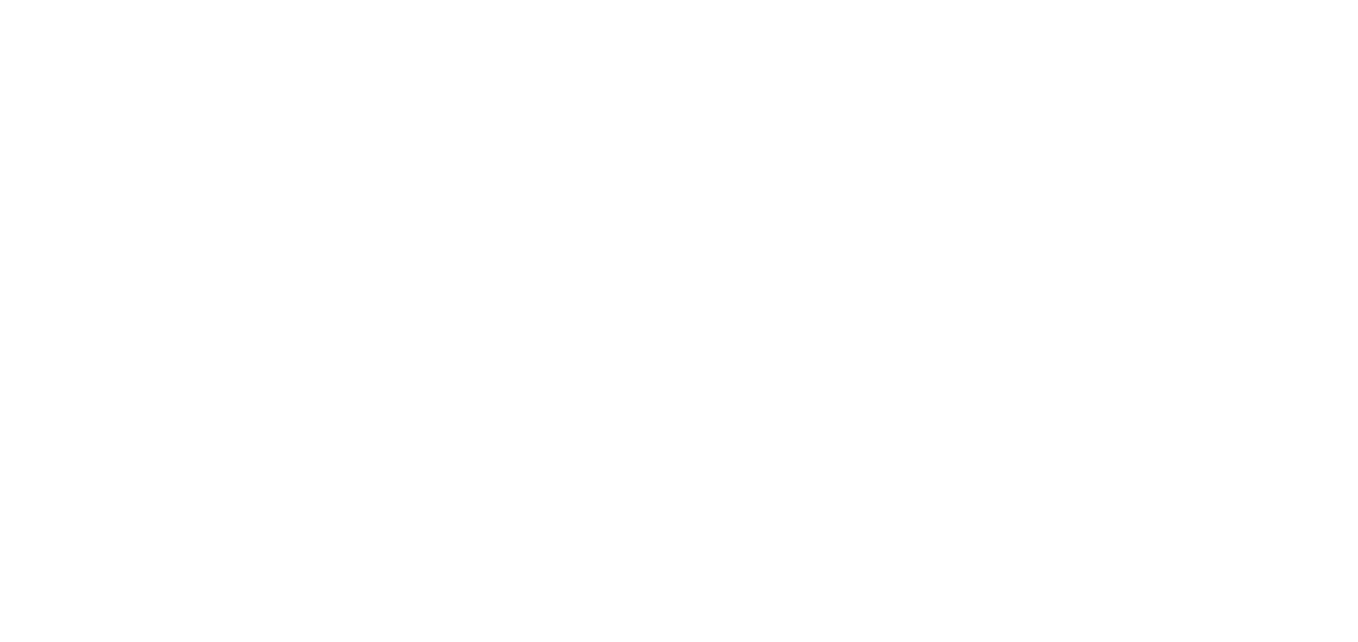 scroll, scrollTop: 0, scrollLeft: 0, axis: both 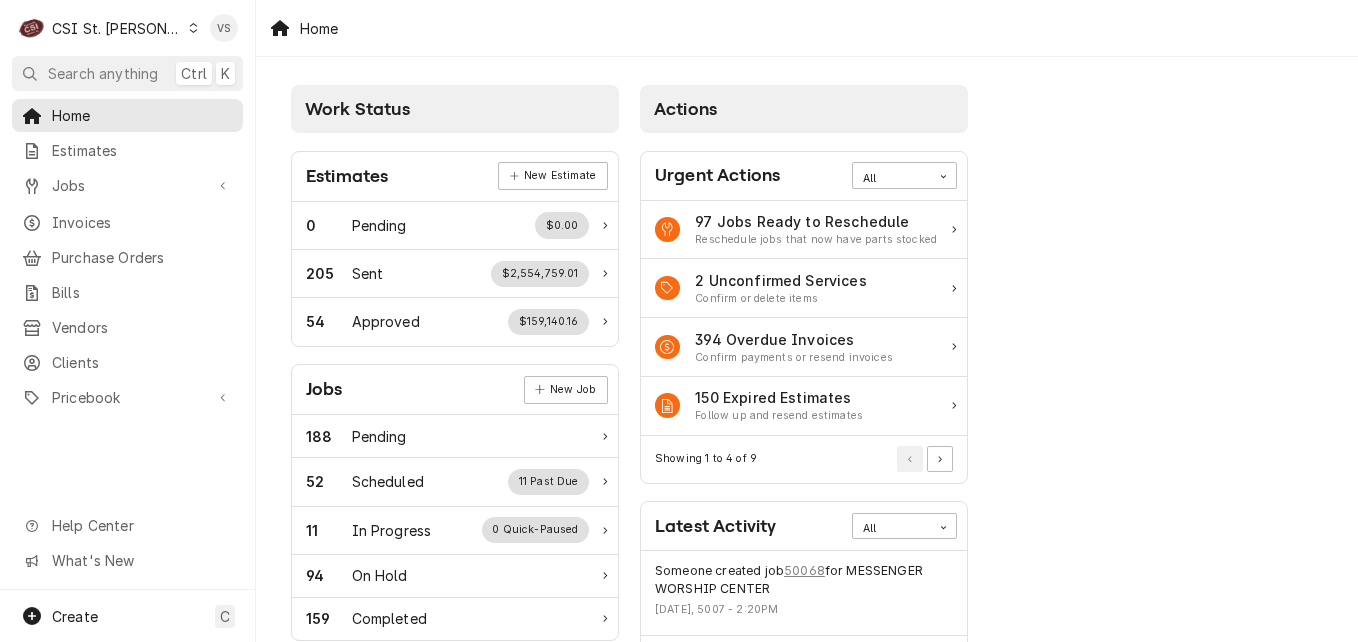 click on "Invoices" at bounding box center (142, 222) 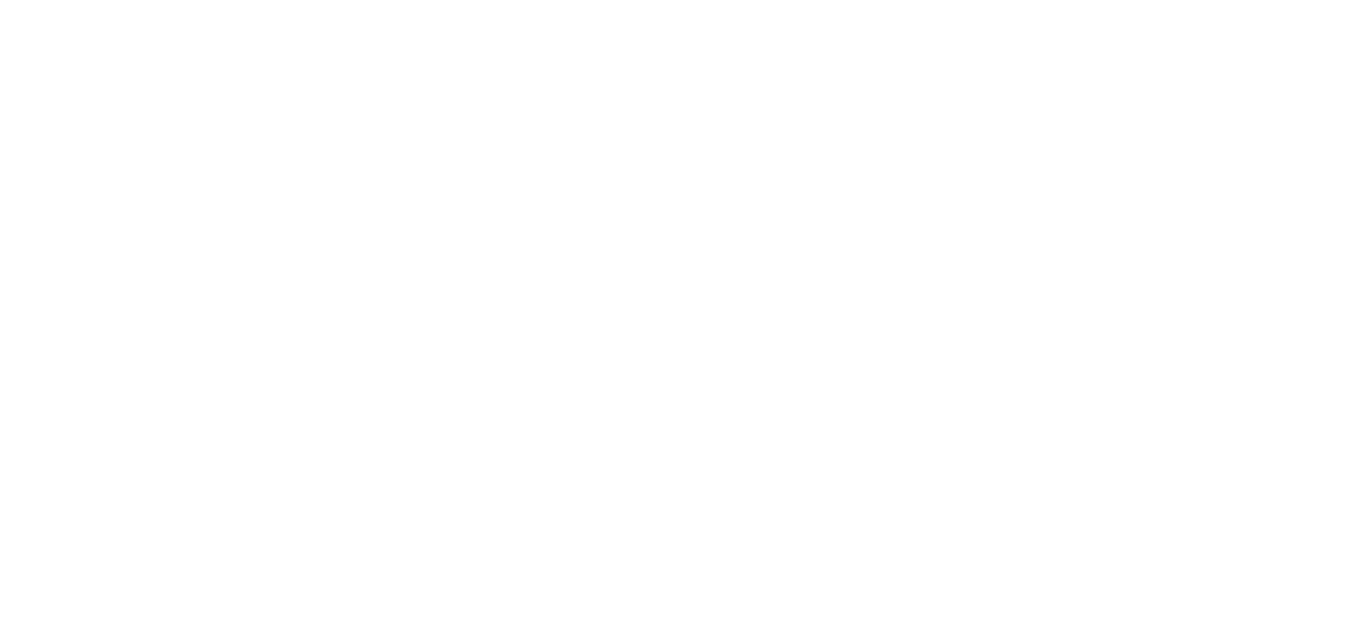 scroll, scrollTop: 0, scrollLeft: 0, axis: both 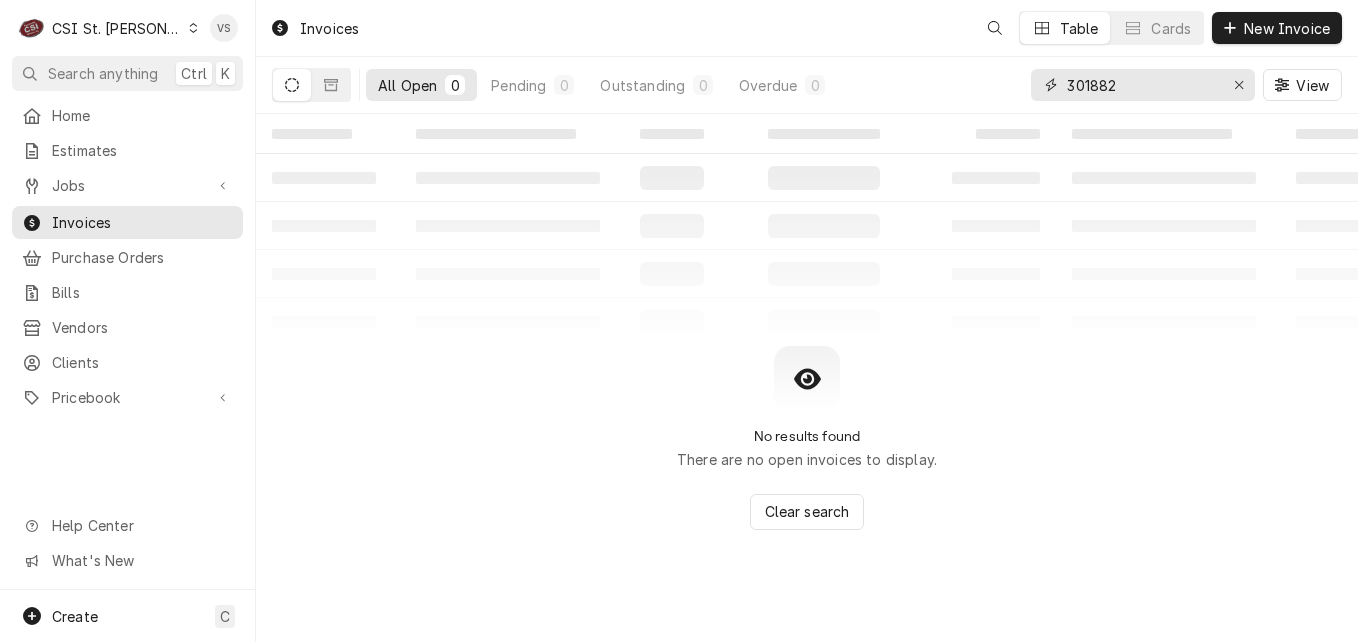 click on "All Open 0 Pending 0 Outstanding 0 Overdue 0 301882 View" at bounding box center (807, 85) 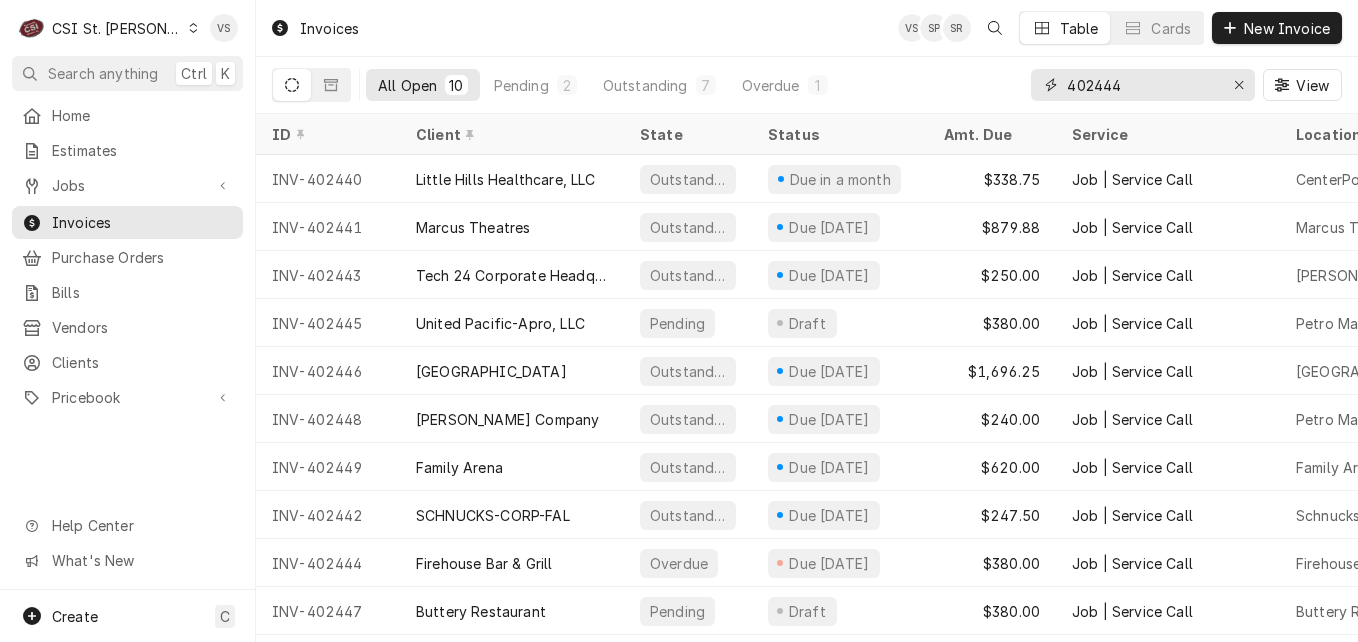 type on "402444" 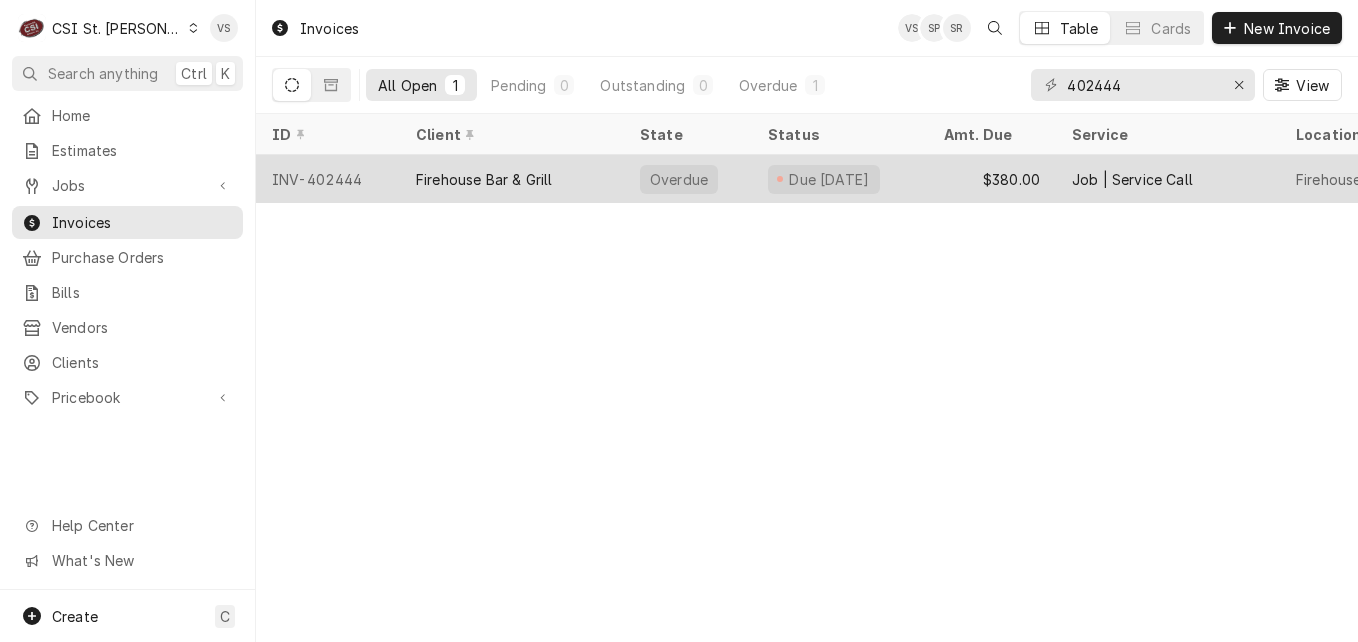 click on "Firehouse Bar & Grill" at bounding box center [484, 179] 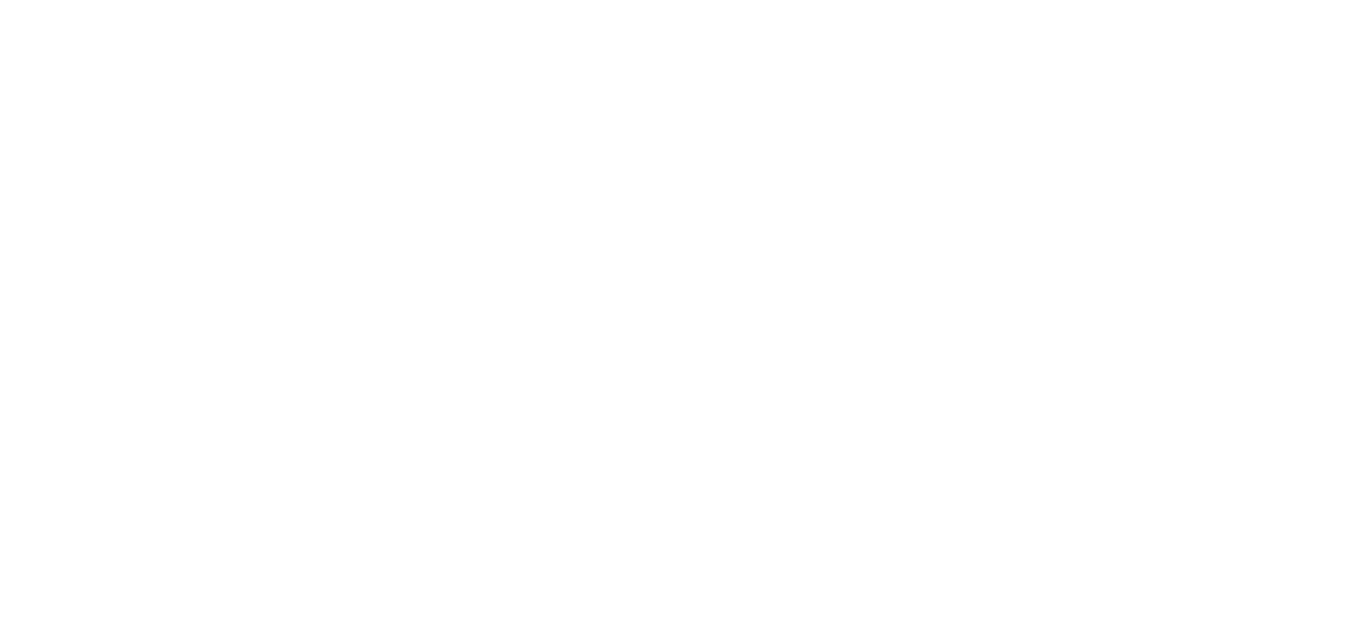 scroll, scrollTop: 0, scrollLeft: 0, axis: both 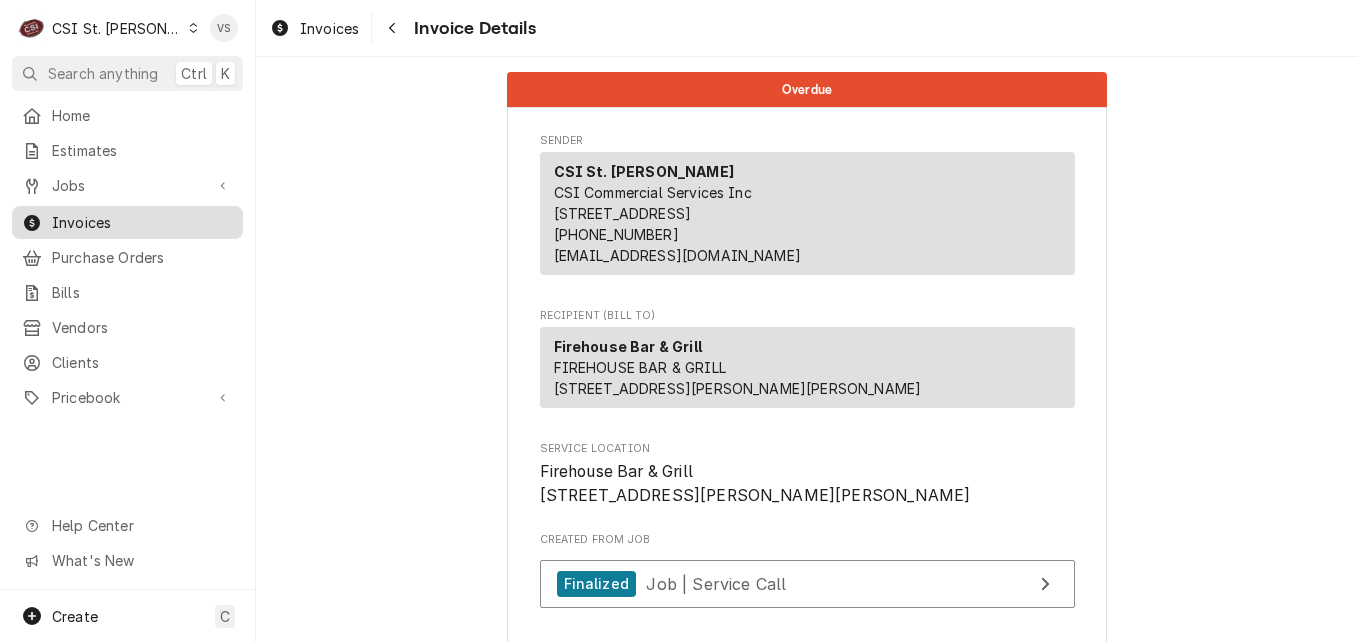 click on "Invoices" at bounding box center [142, 222] 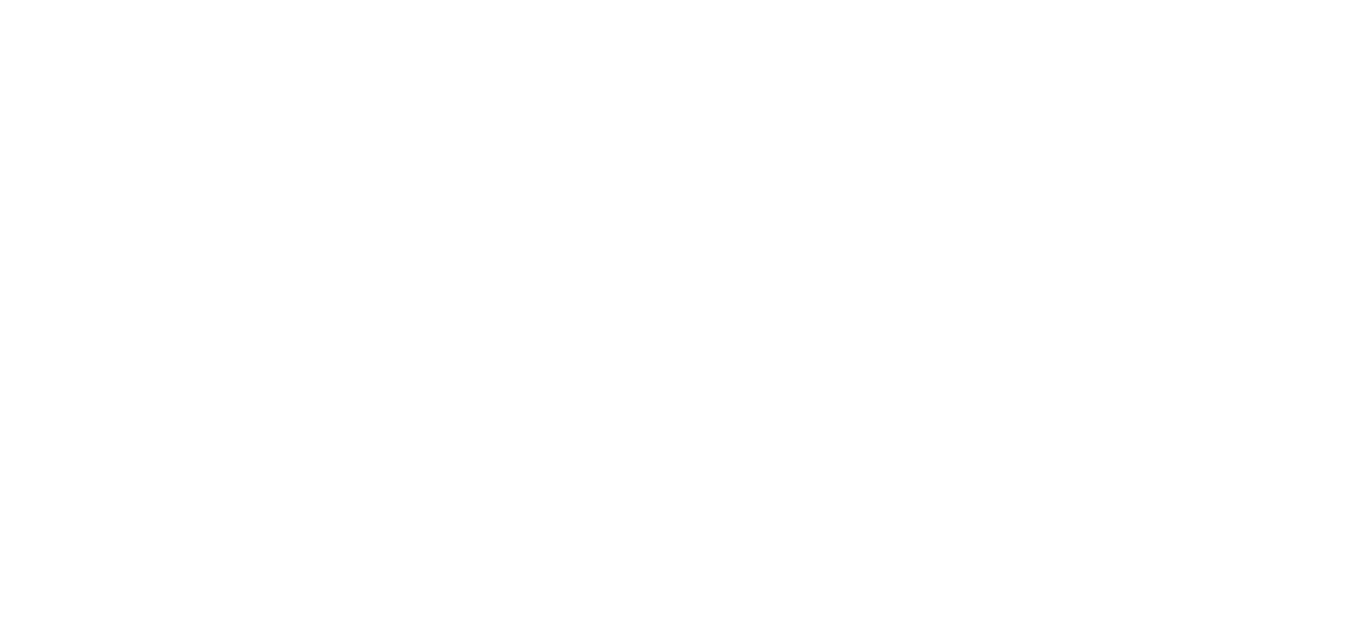 scroll, scrollTop: 0, scrollLeft: 0, axis: both 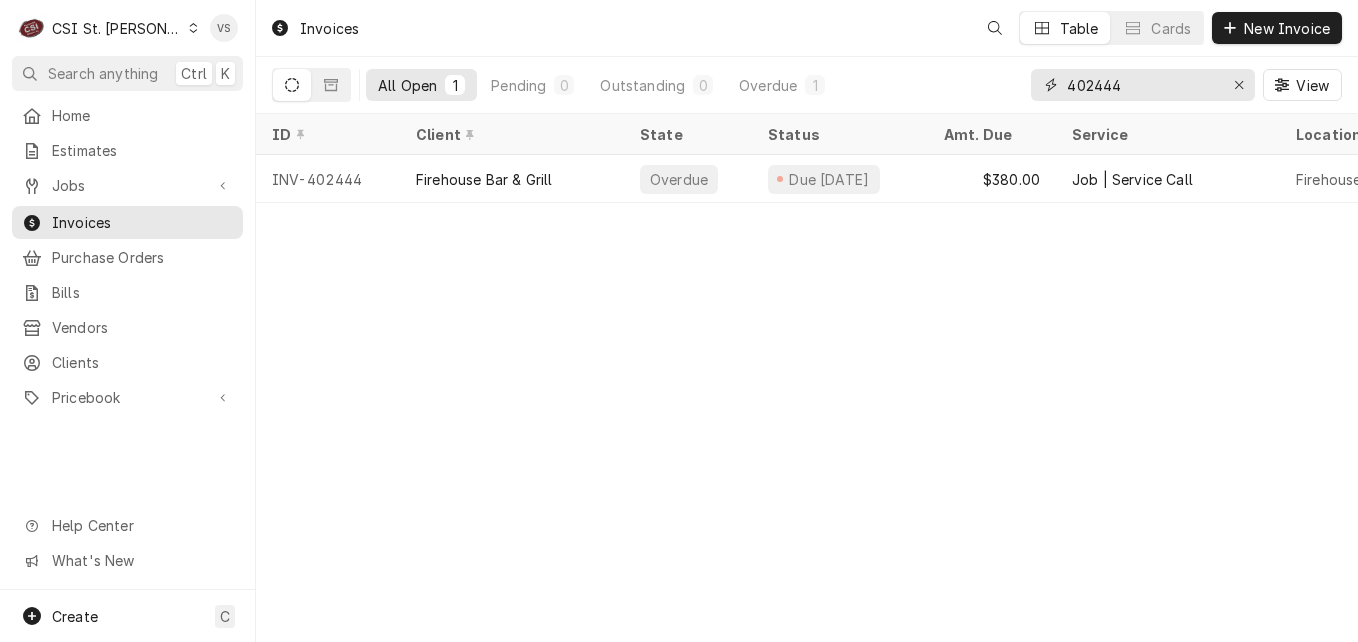 click on "402444" at bounding box center (1142, 85) 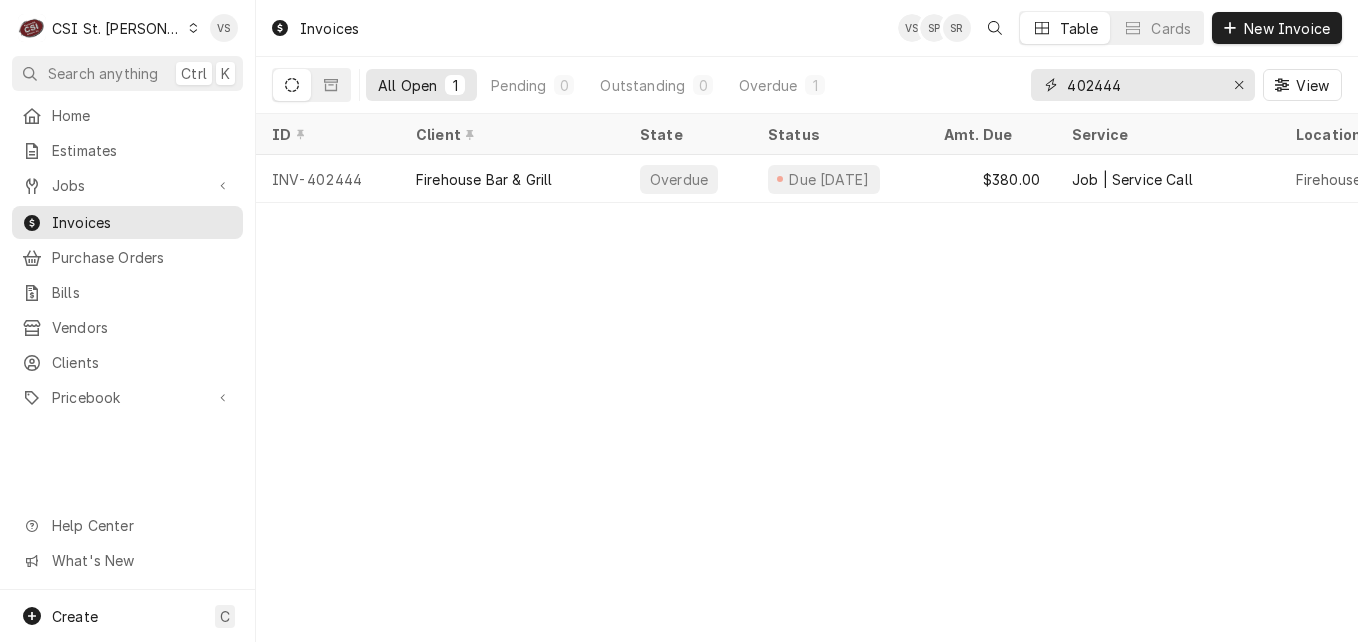 drag, startPoint x: 1105, startPoint y: 89, endPoint x: 1146, endPoint y: 88, distance: 41.01219 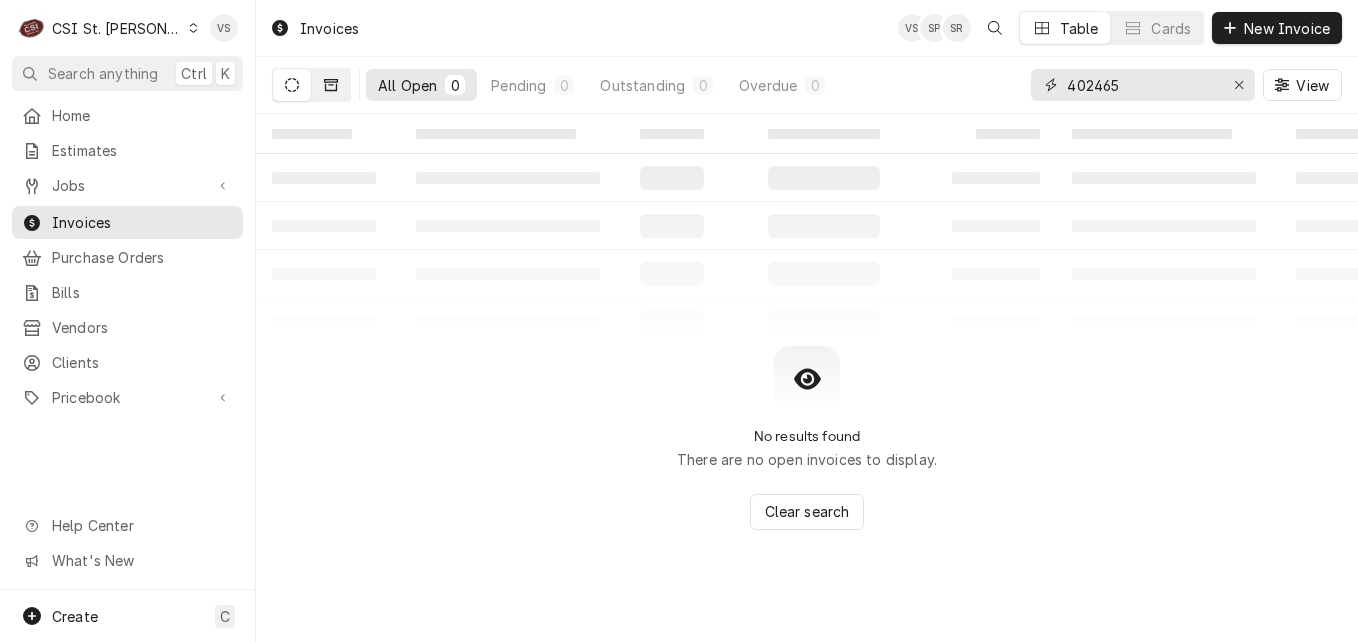 type on "402465" 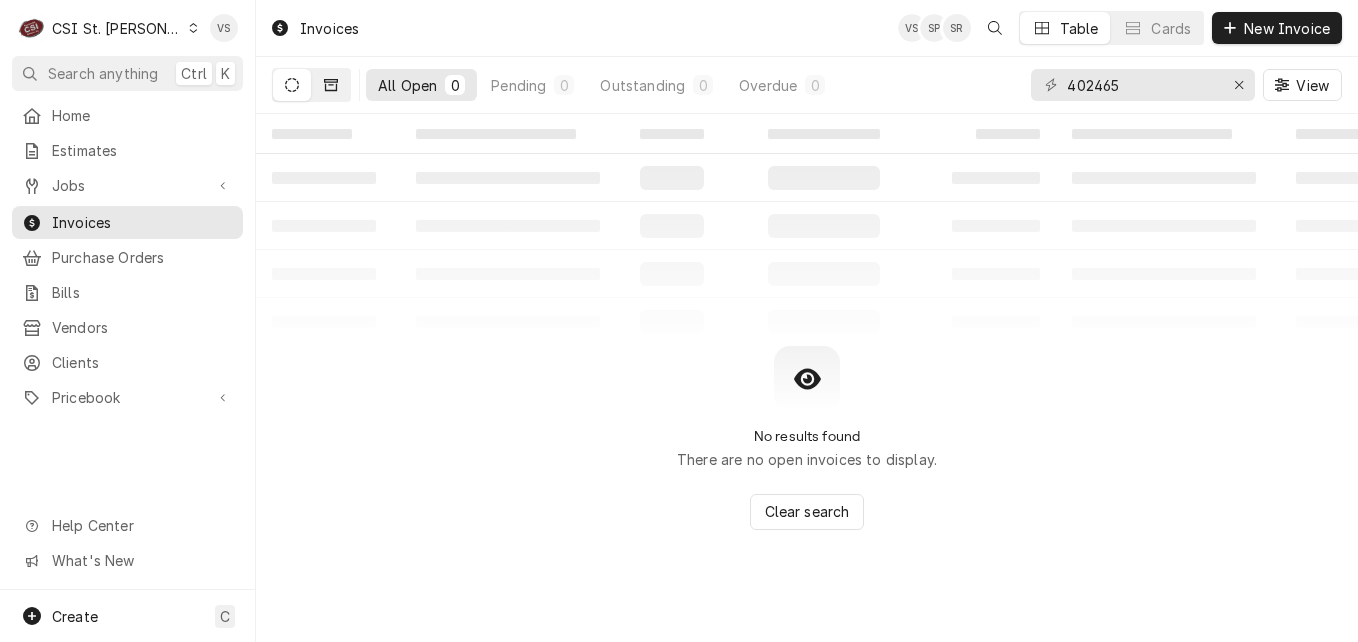 click at bounding box center (331, 85) 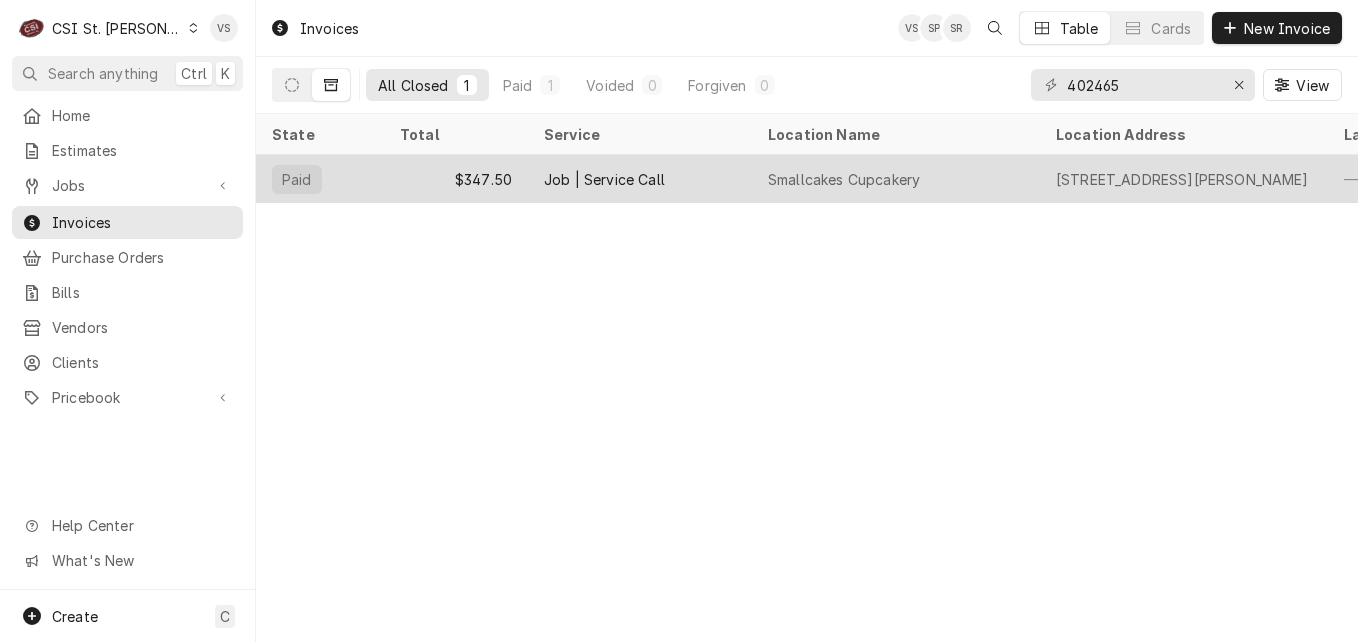 click on "$347.50" at bounding box center [456, 179] 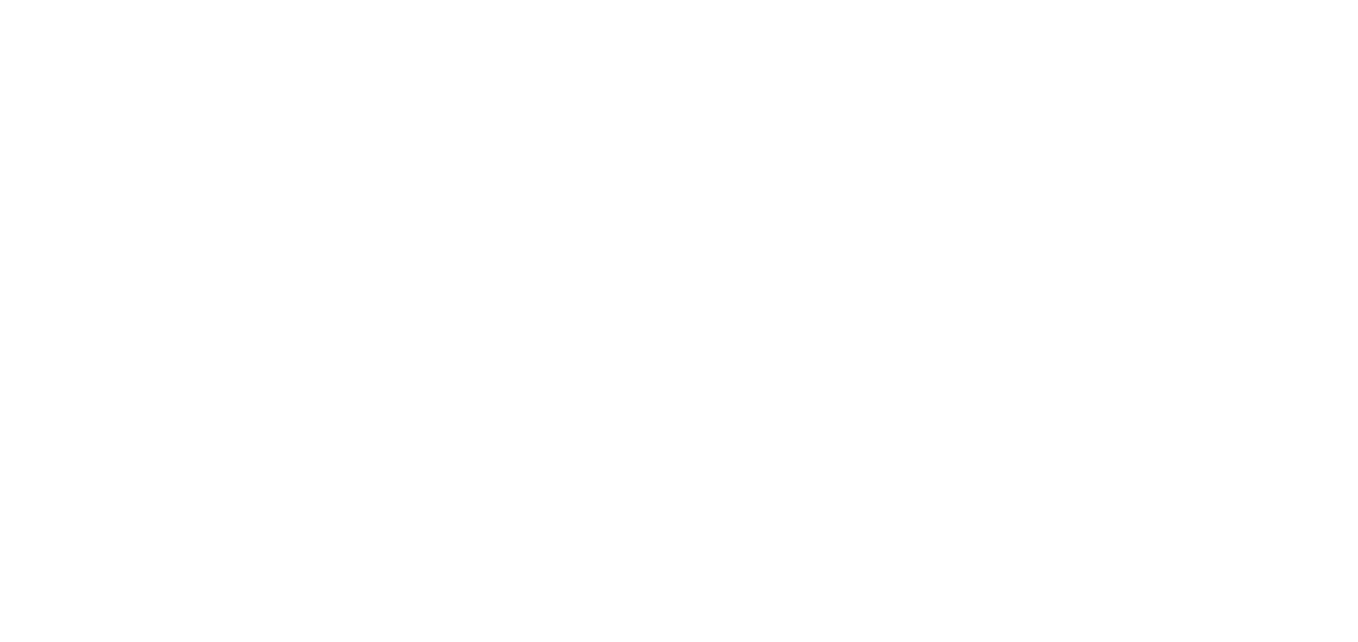 scroll, scrollTop: 0, scrollLeft: 0, axis: both 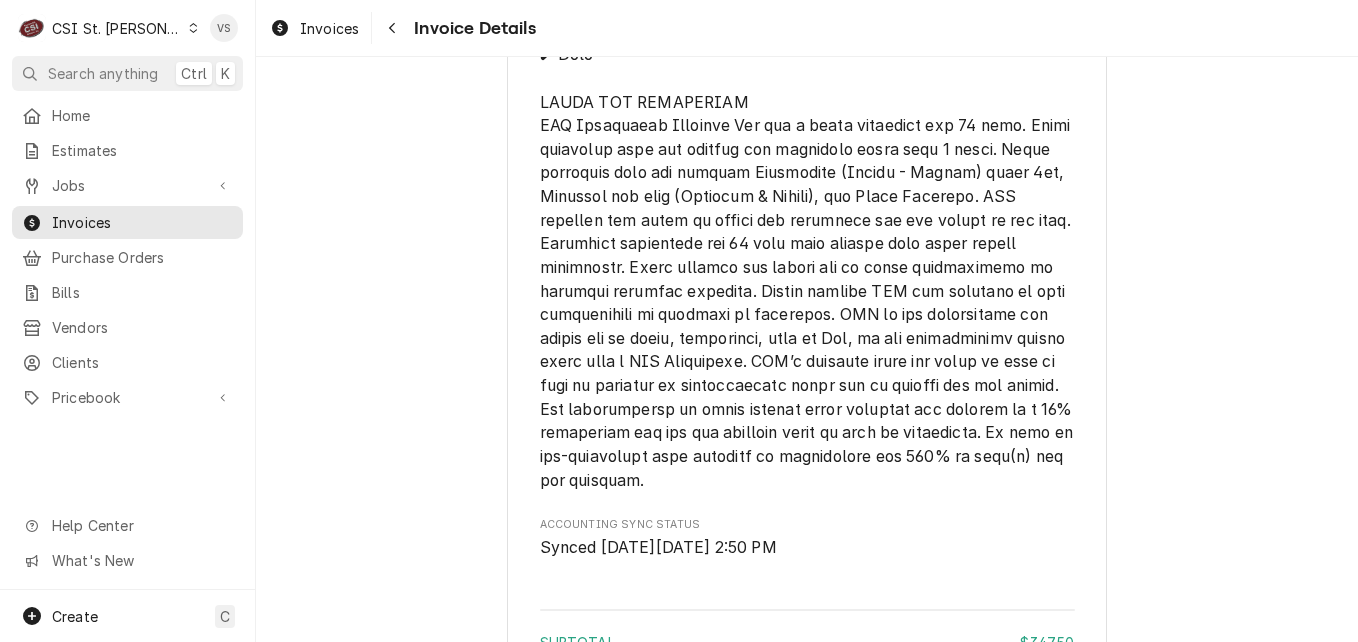 click at bounding box center [193, 28] 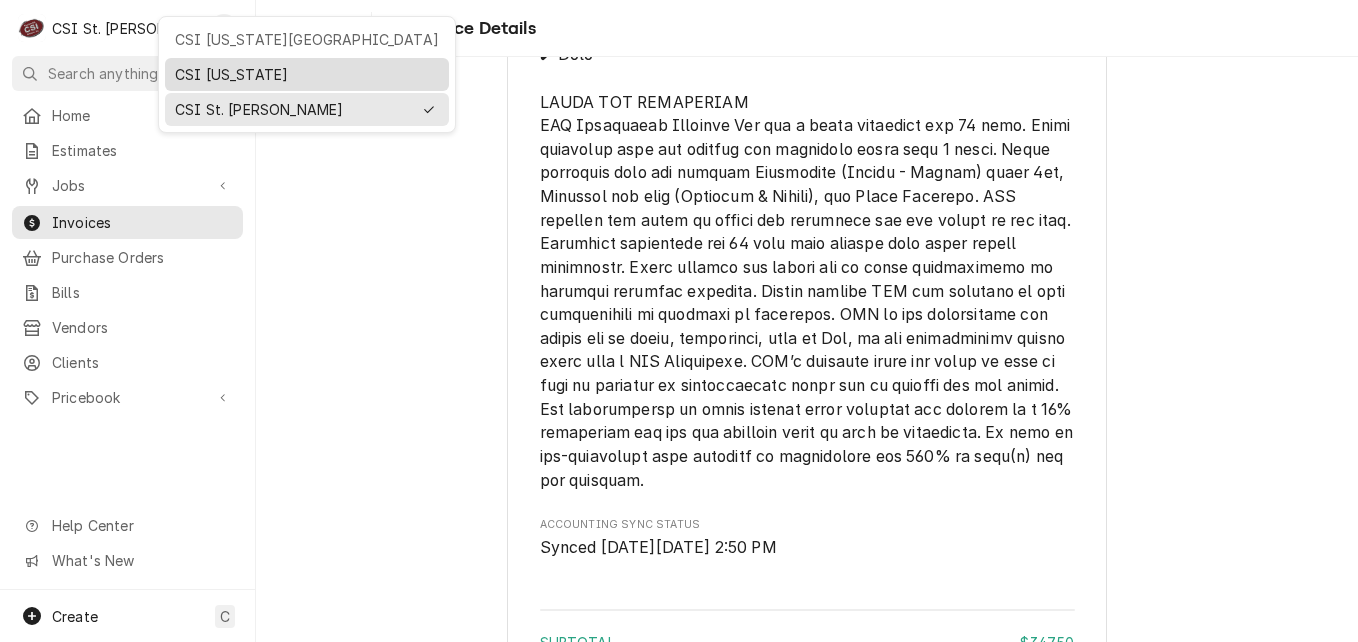 click on "CSI [US_STATE]" at bounding box center (307, 74) 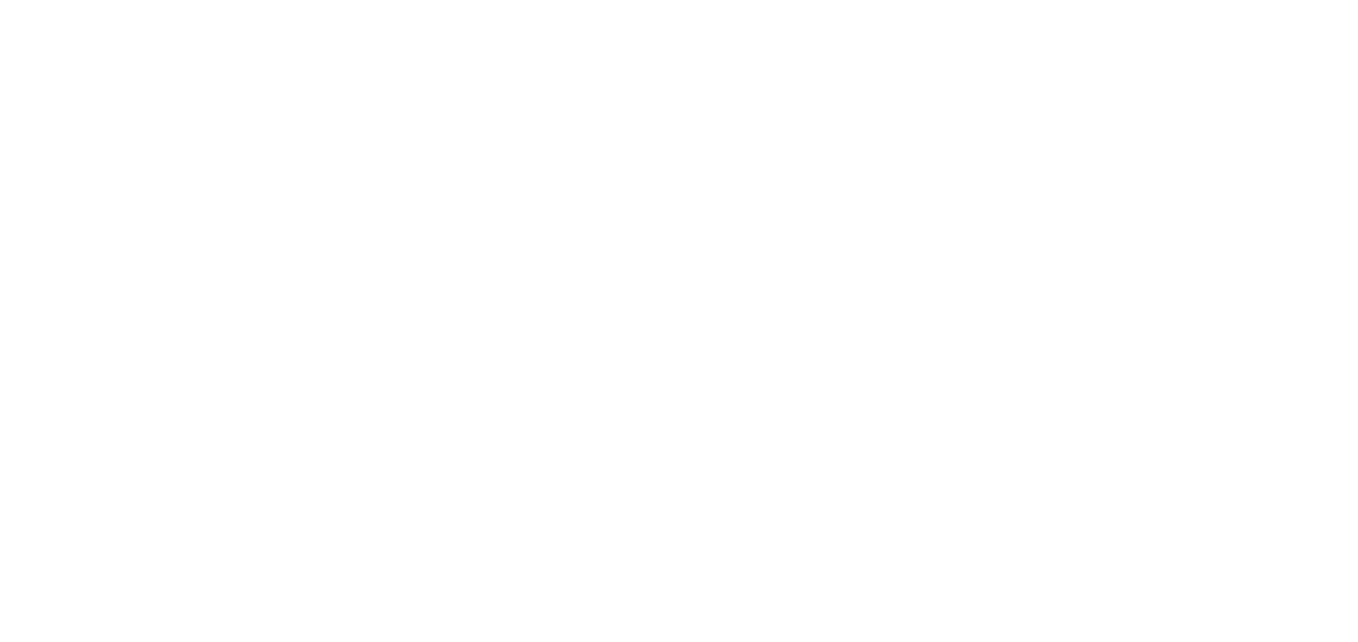 scroll, scrollTop: 0, scrollLeft: 0, axis: both 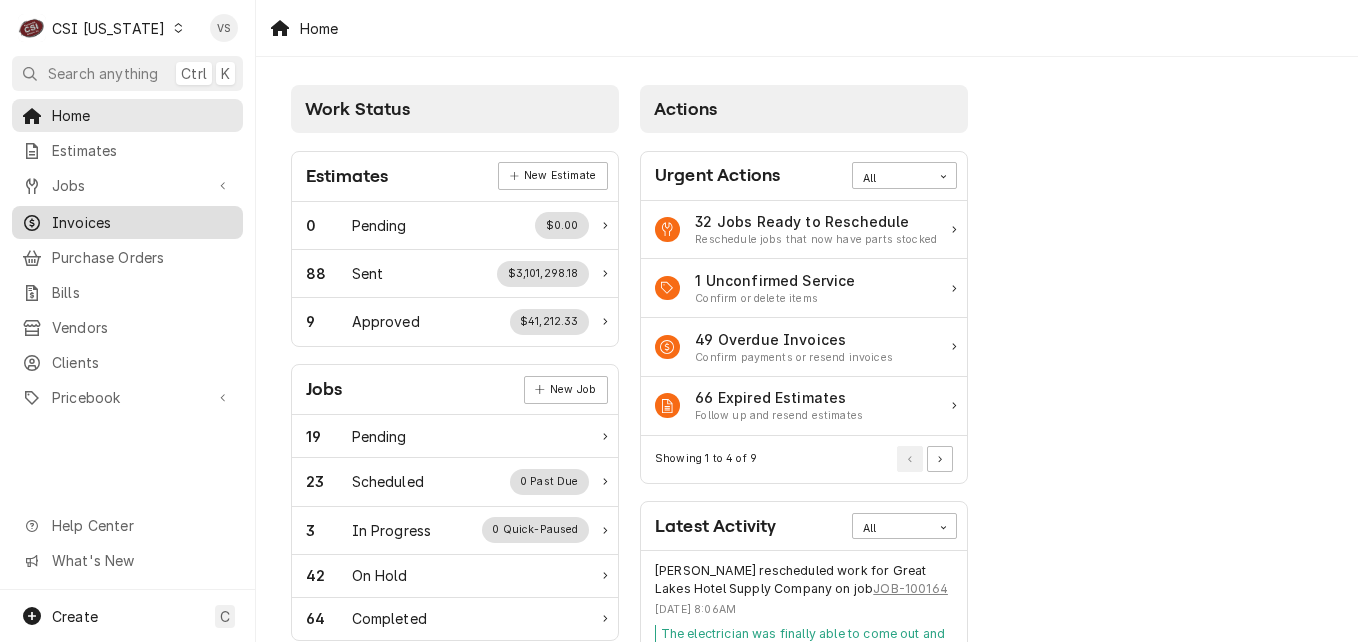 click on "Invoices" at bounding box center (142, 222) 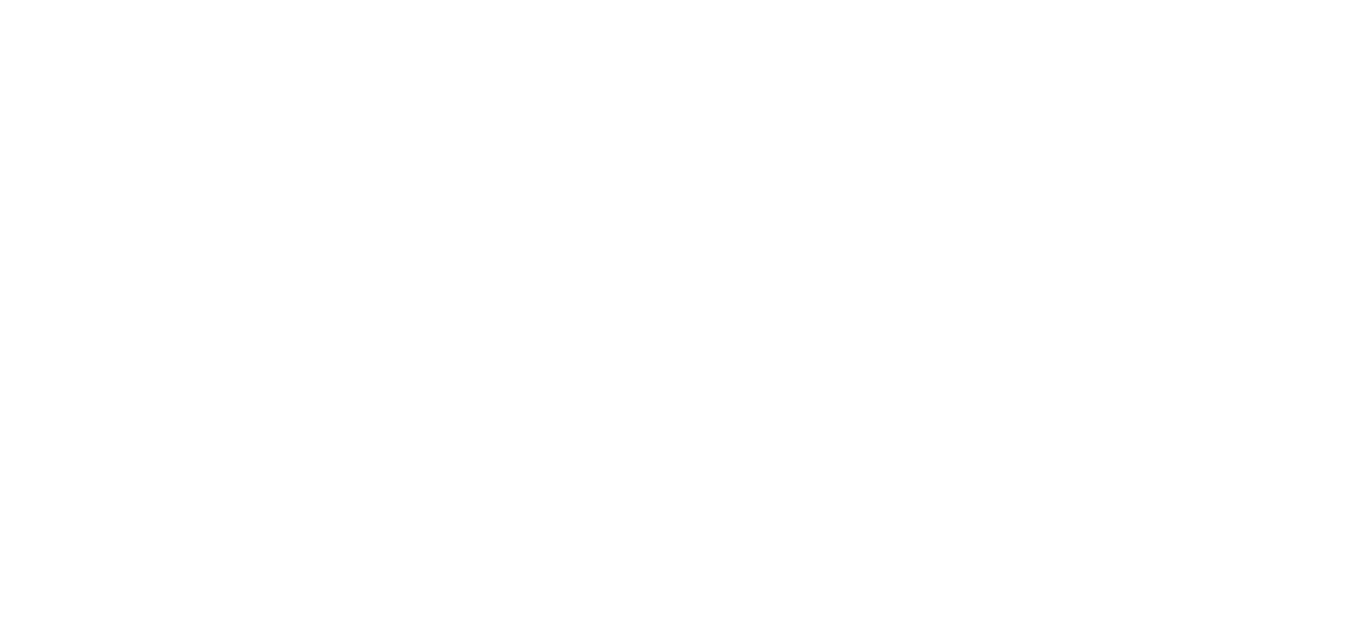 scroll, scrollTop: 0, scrollLeft: 0, axis: both 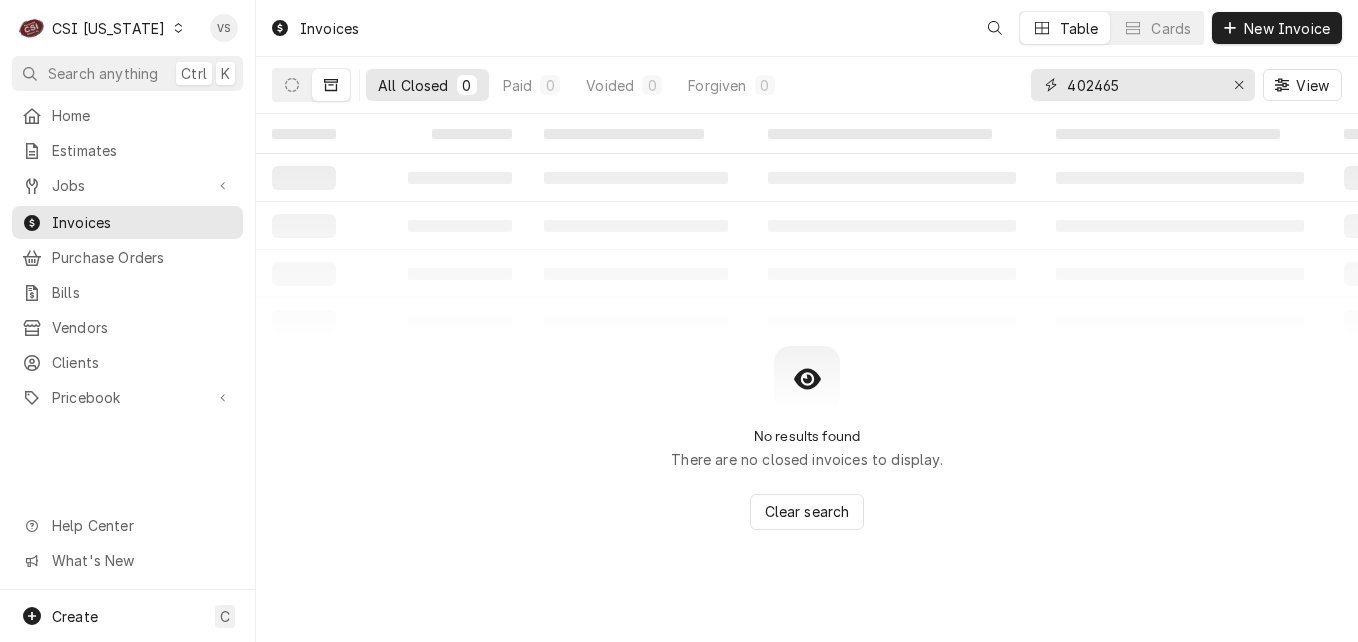 click on "All Closed 0 Paid 0 Voided 0 Forgiven 0 402465 View" at bounding box center (807, 85) 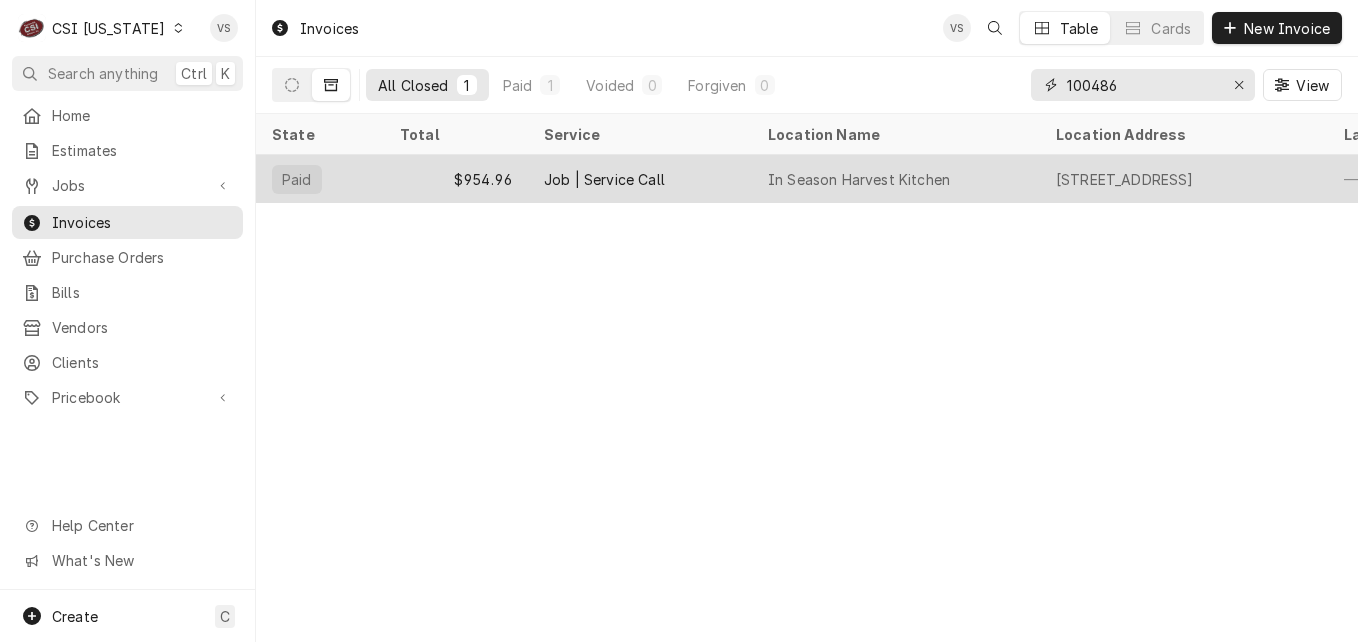 type on "100486" 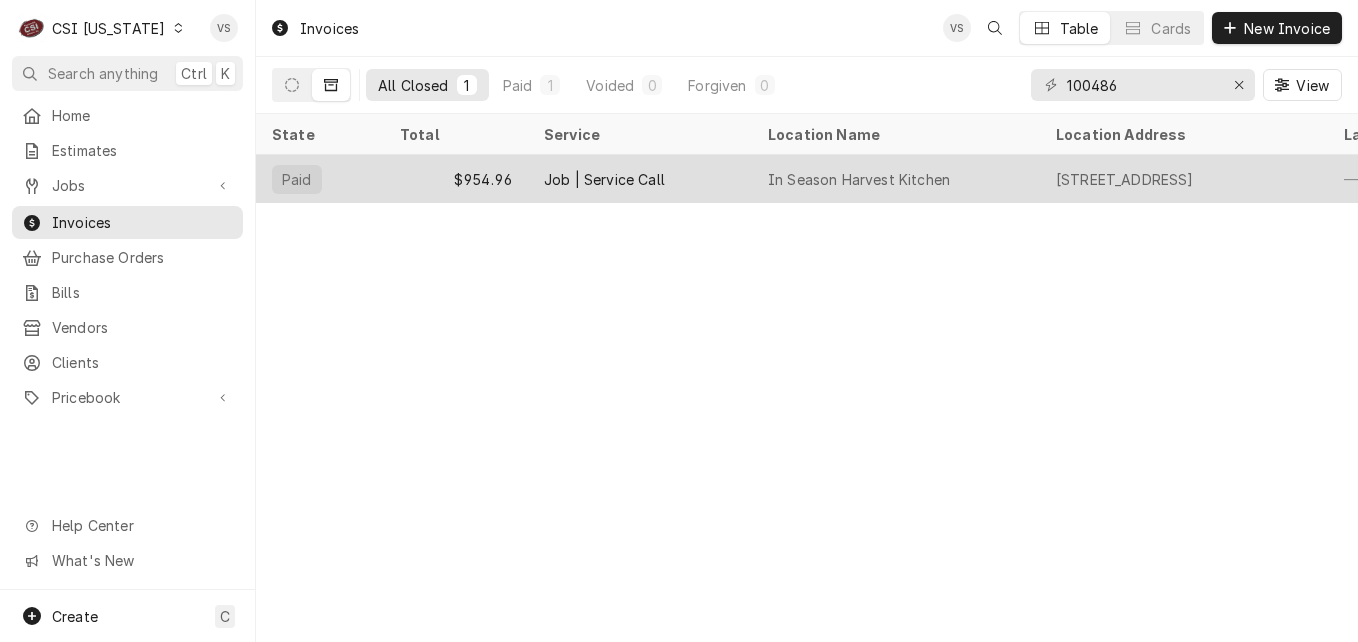 click on "Job | Service Call" at bounding box center [604, 179] 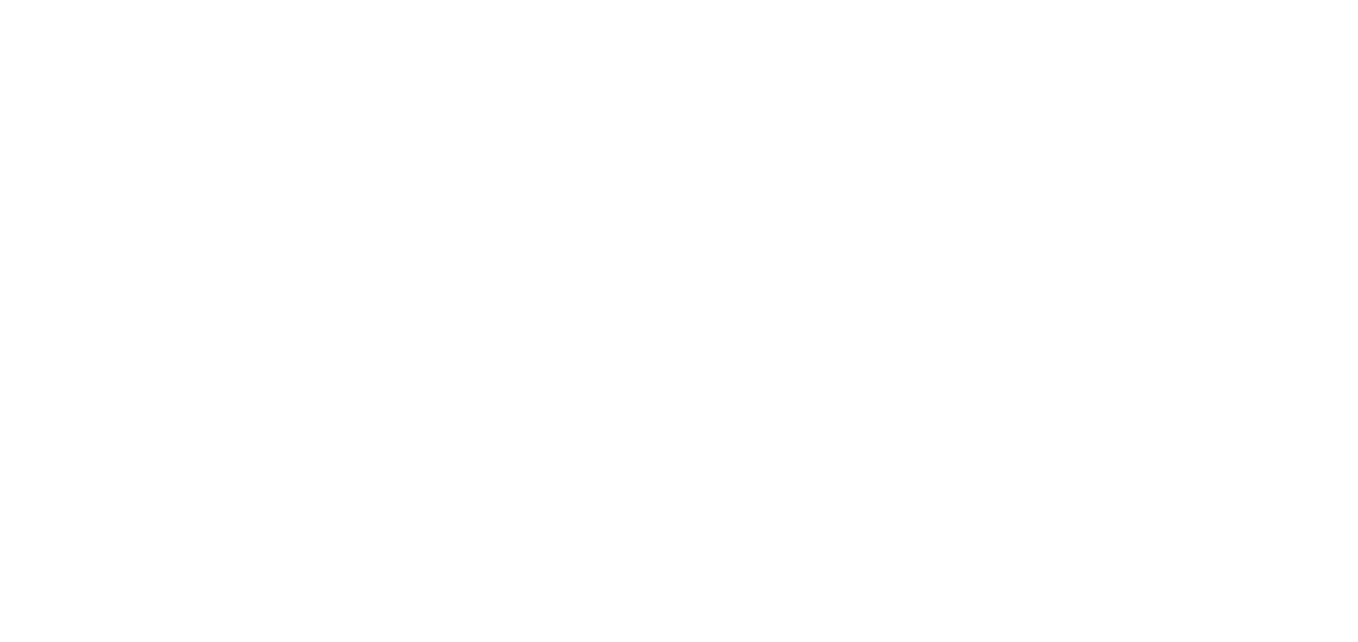 scroll, scrollTop: 0, scrollLeft: 0, axis: both 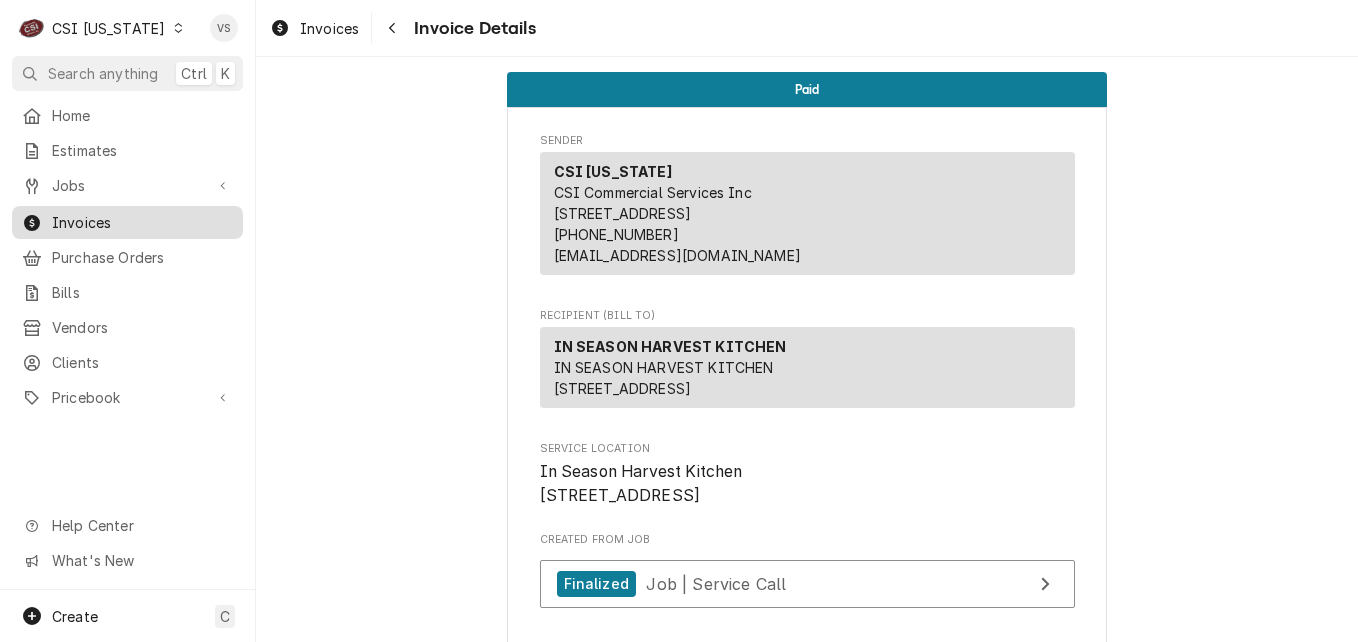 click on "Invoices" at bounding box center [142, 222] 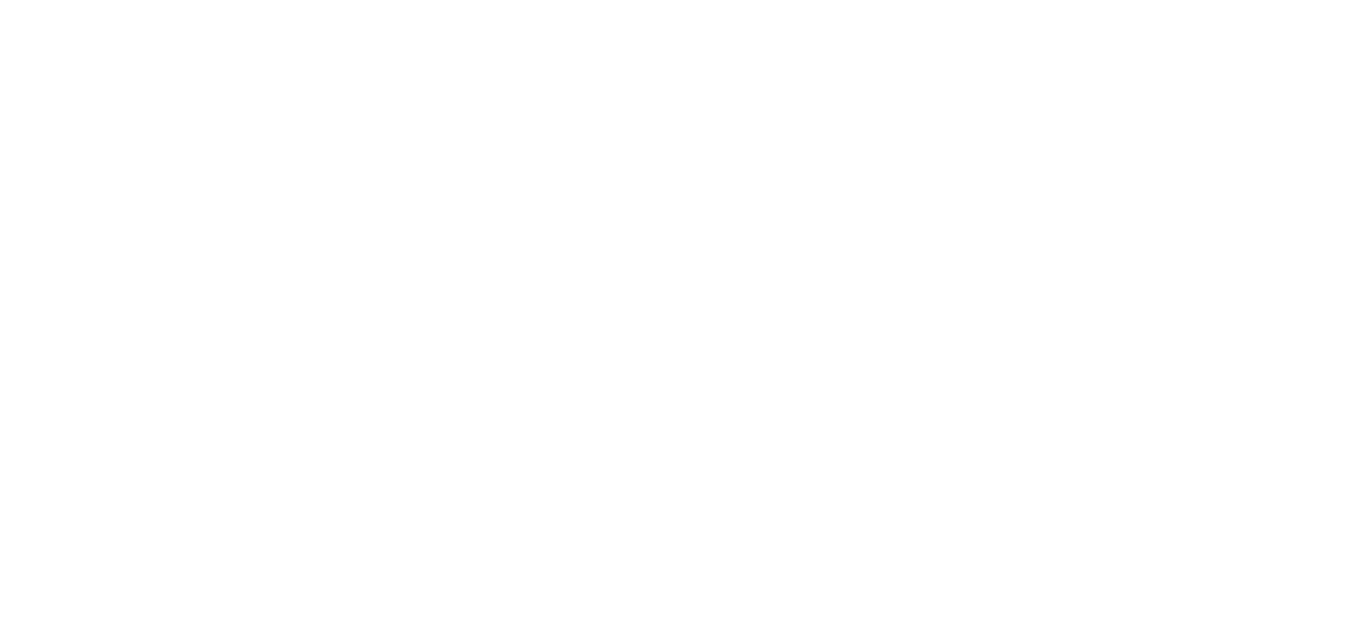 scroll, scrollTop: 0, scrollLeft: 0, axis: both 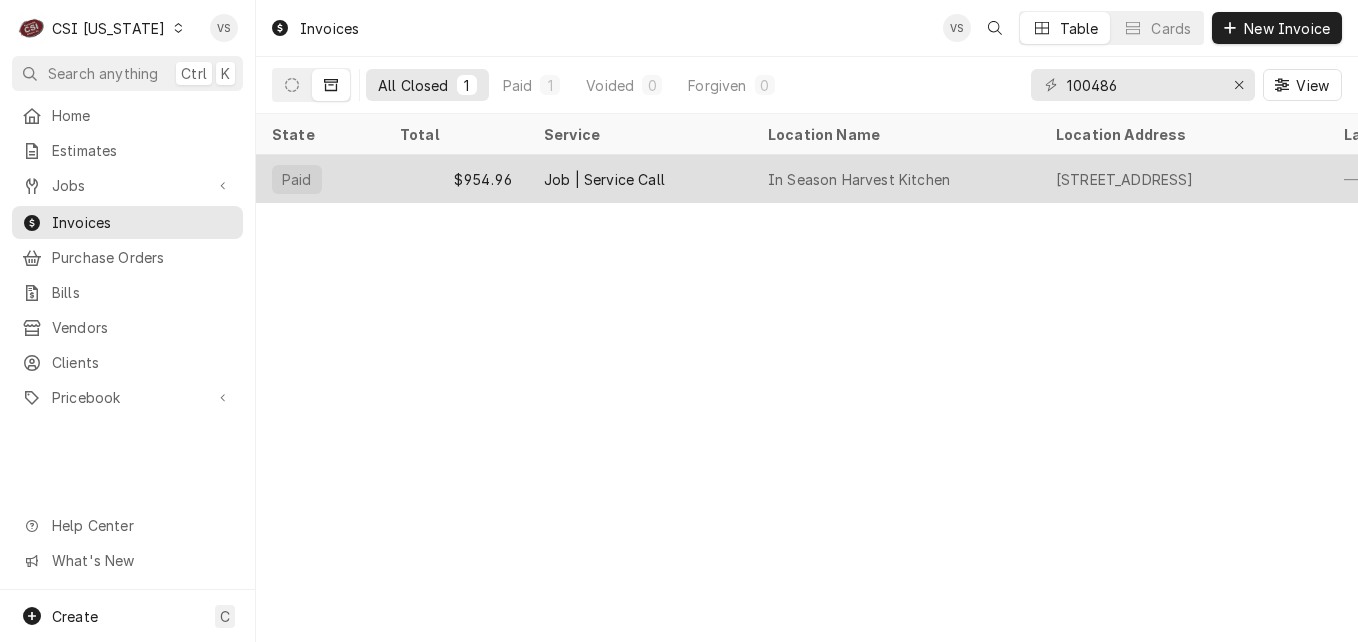 click on "Job | Service Call" at bounding box center [640, 179] 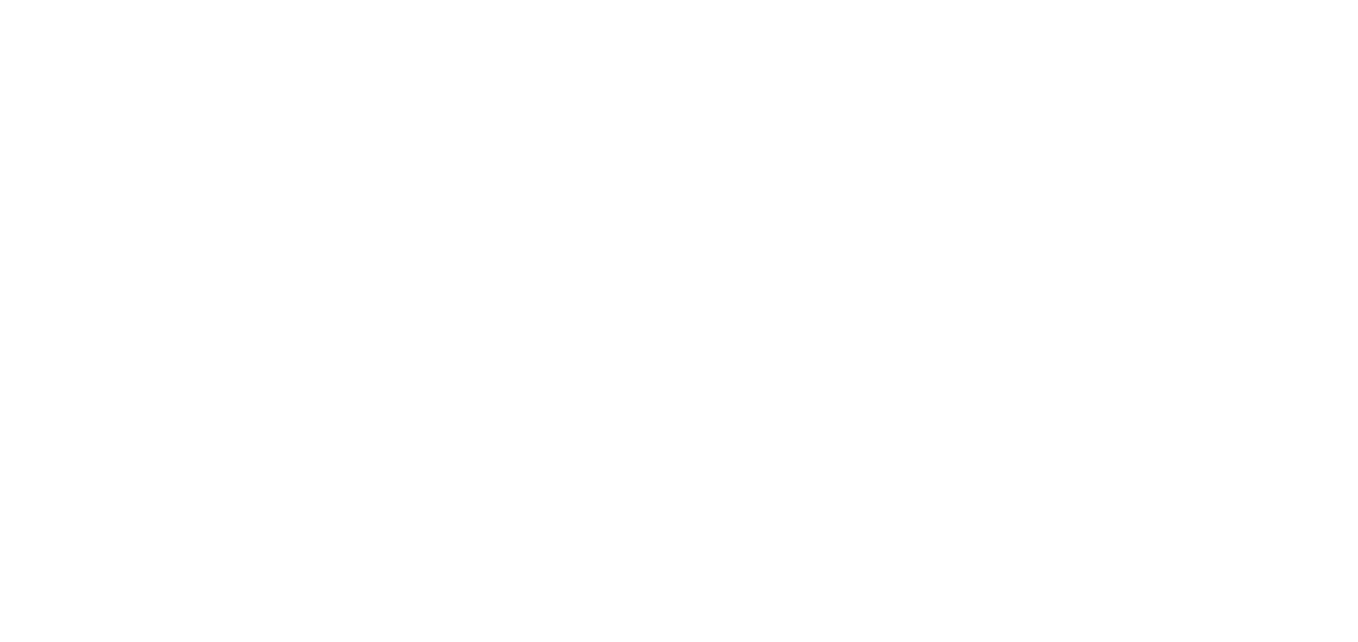 scroll, scrollTop: 0, scrollLeft: 0, axis: both 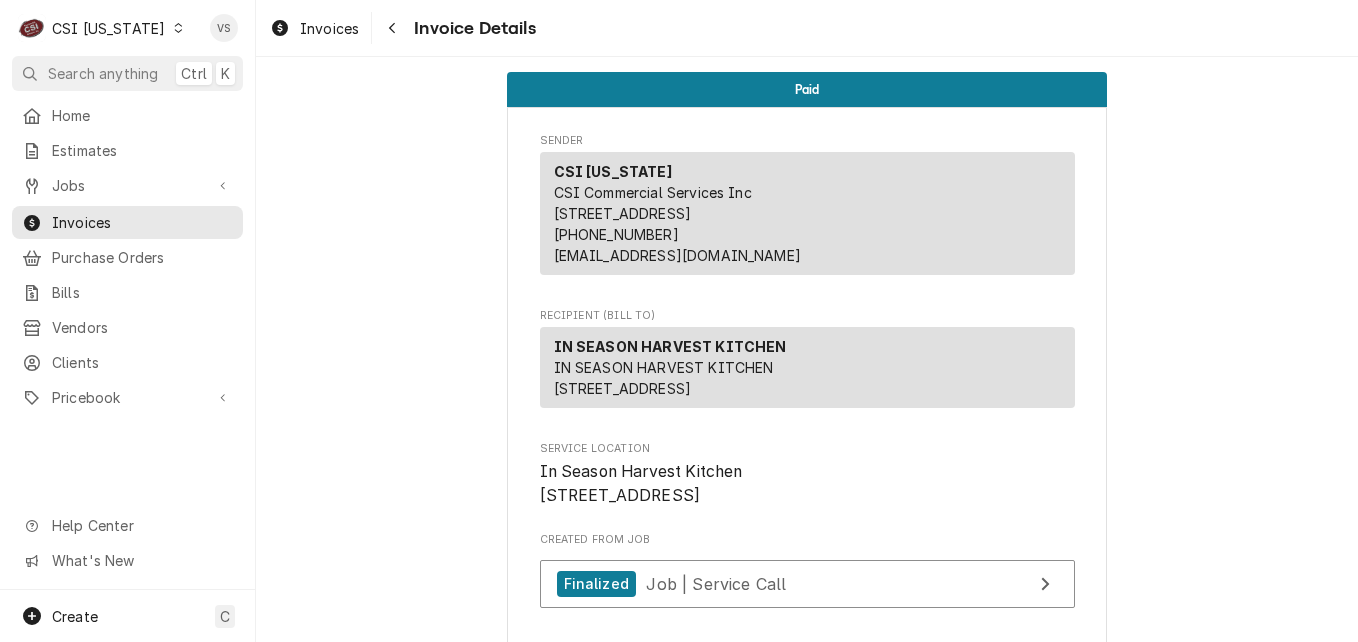 click 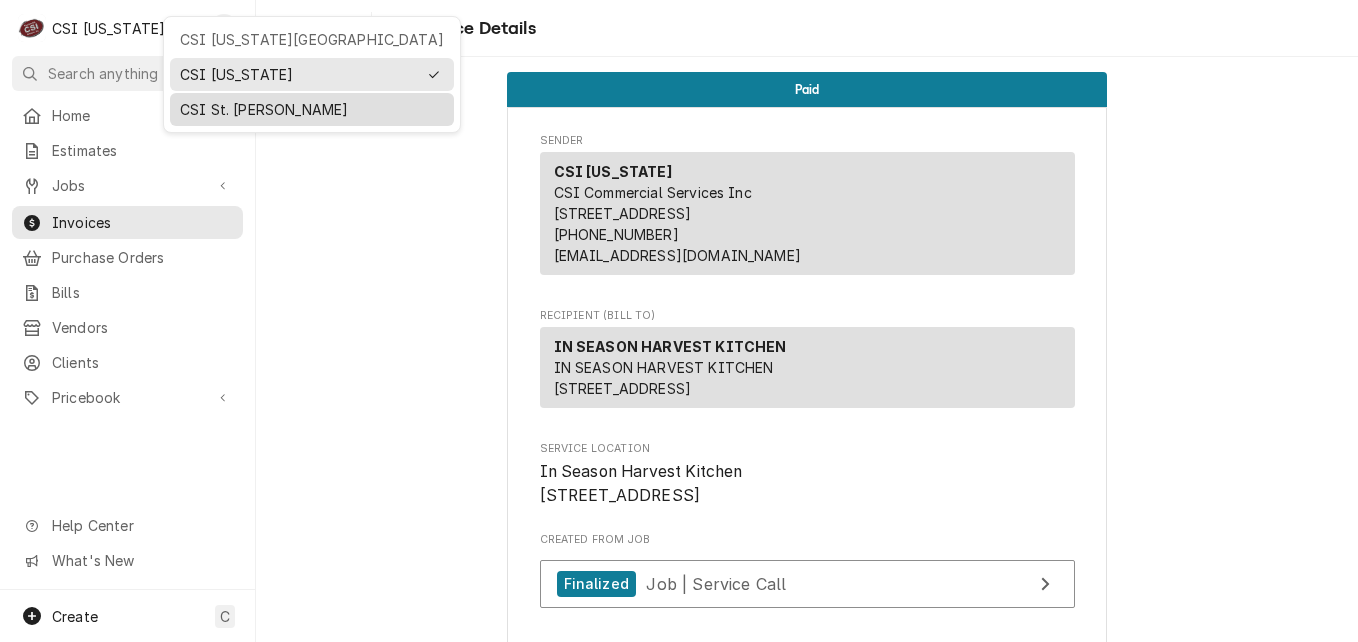 click on "CSI St. Louis" at bounding box center (312, 109) 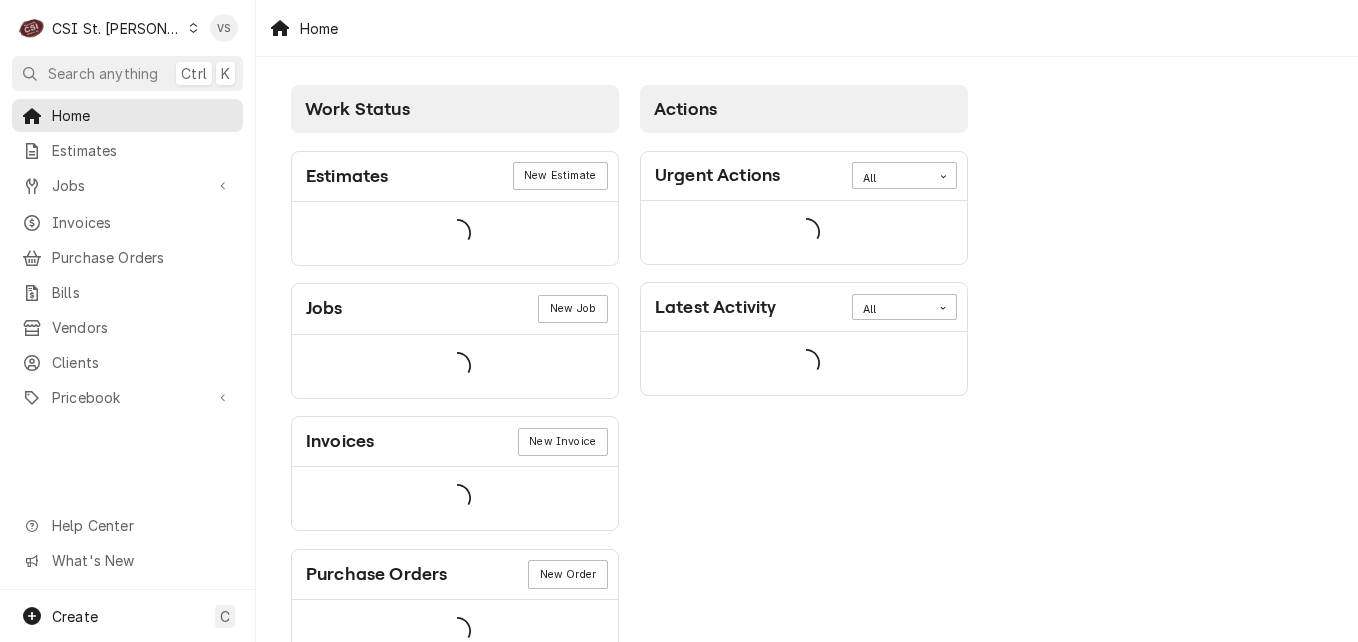 scroll, scrollTop: 0, scrollLeft: 0, axis: both 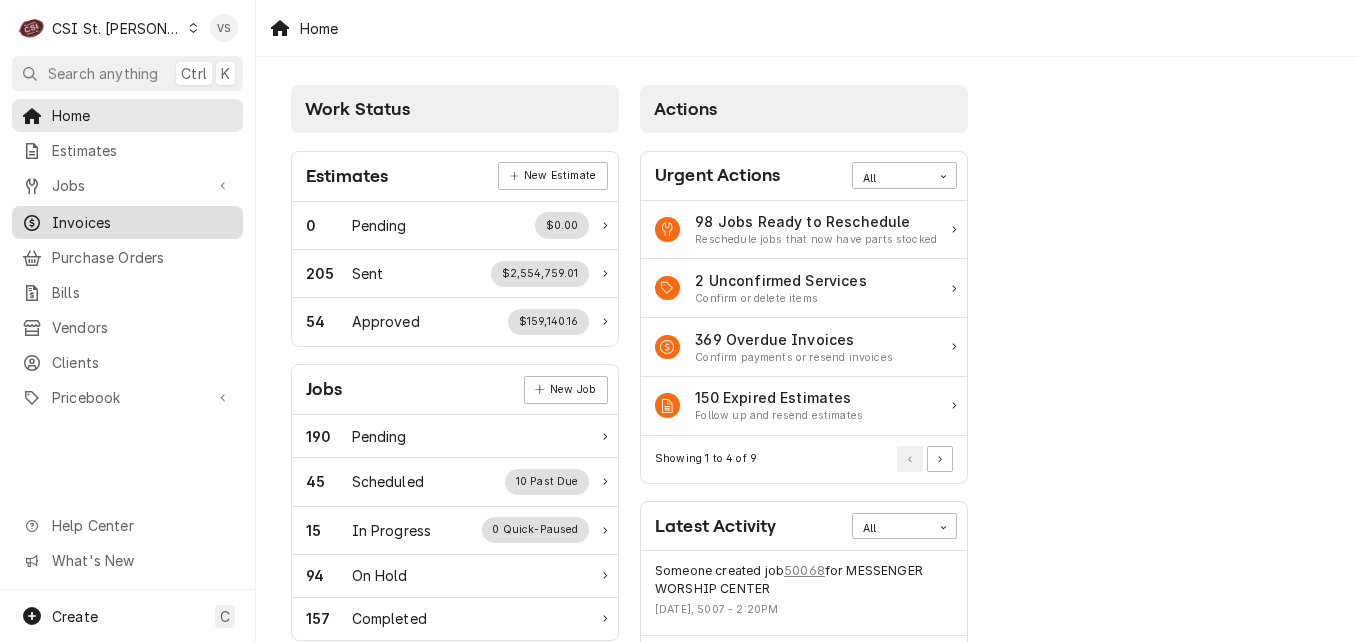 click on "Invoices" at bounding box center [142, 222] 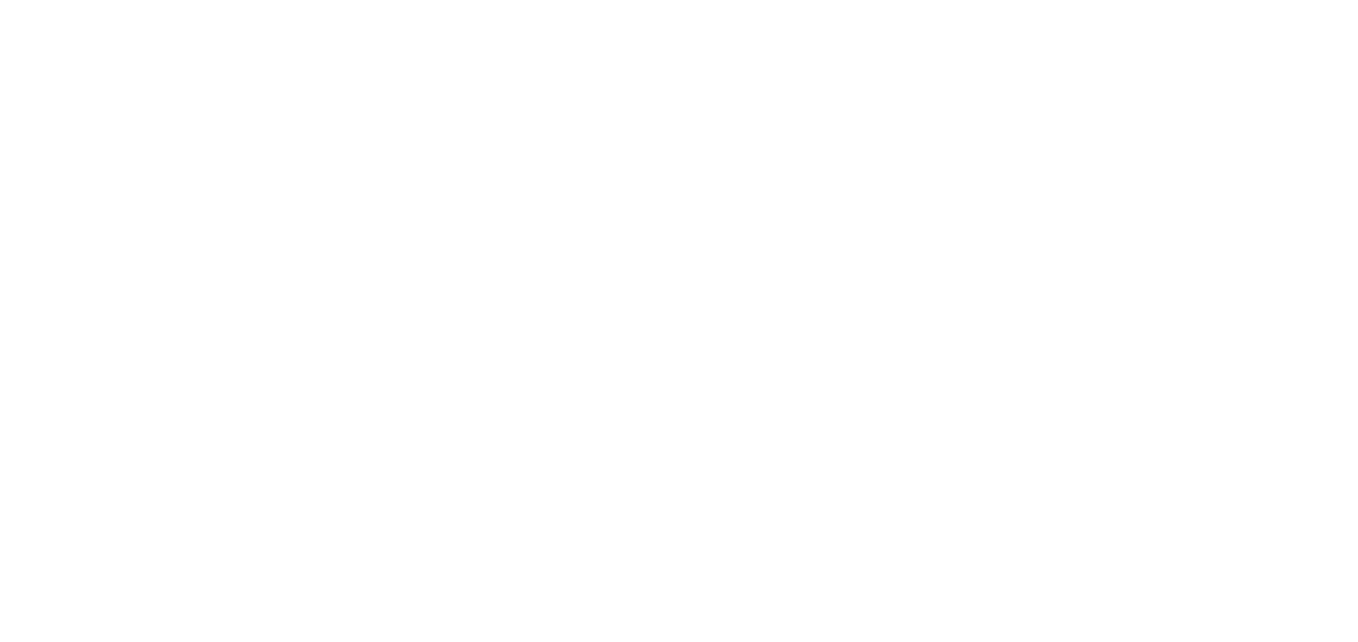 scroll, scrollTop: 0, scrollLeft: 0, axis: both 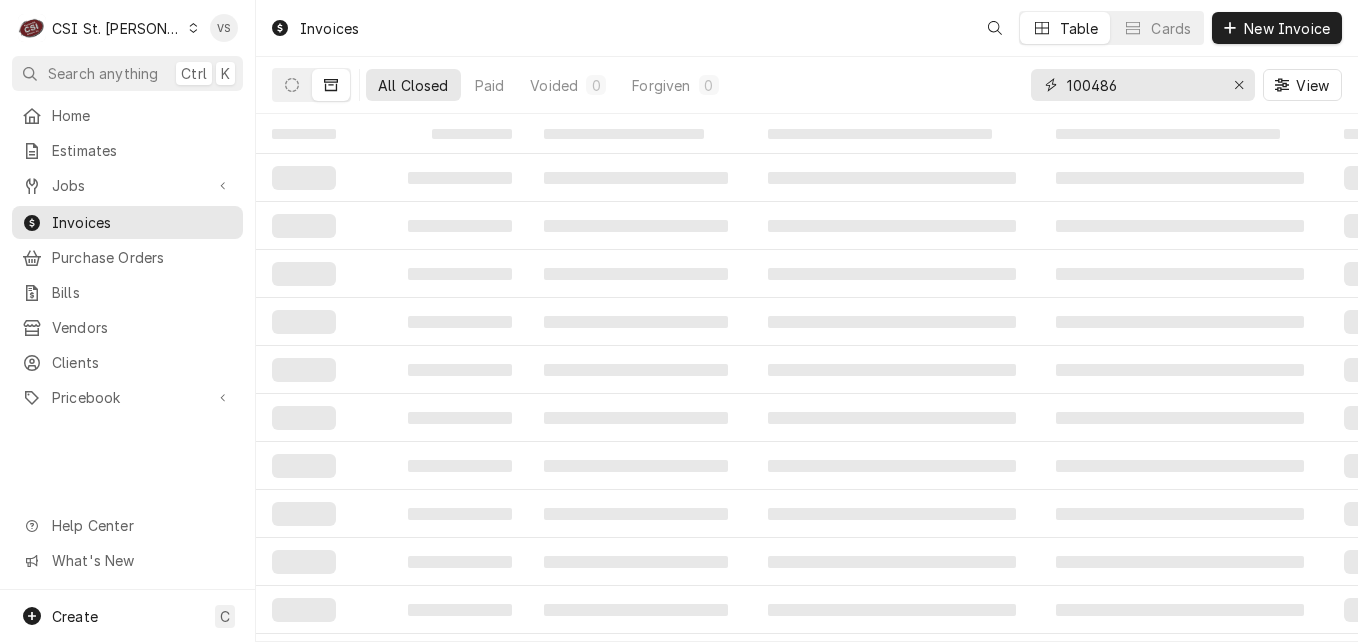 click on "100486" at bounding box center (1142, 85) 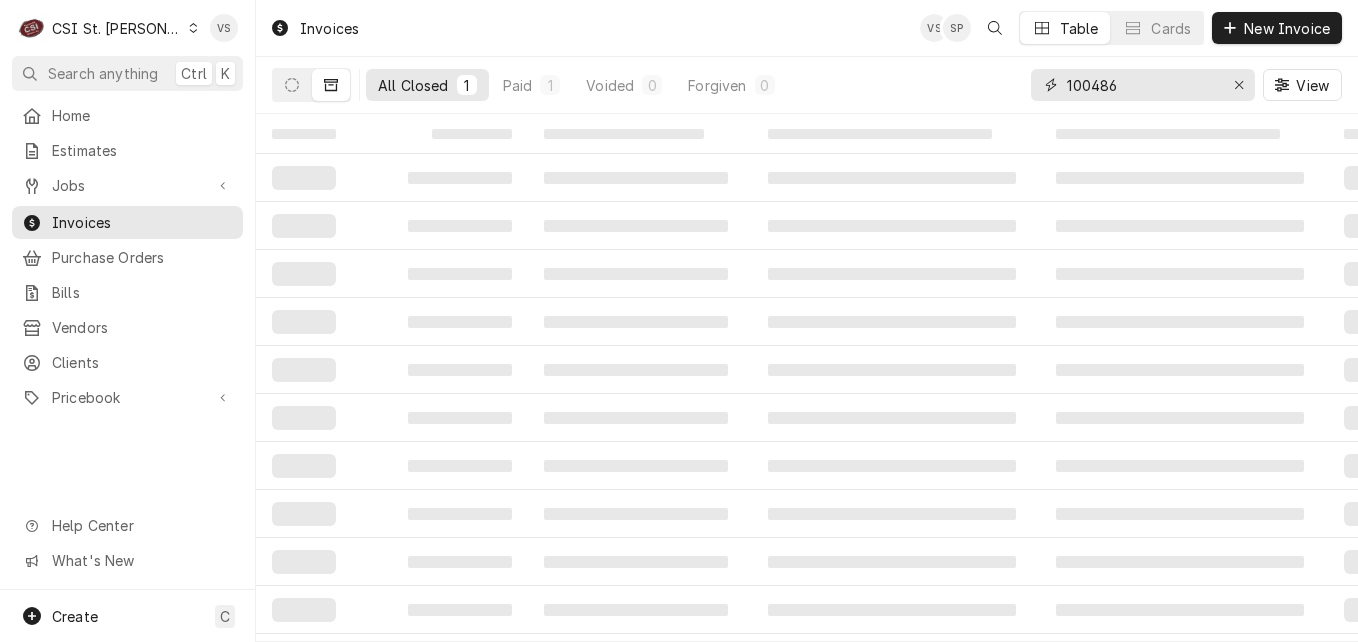 drag, startPoint x: 1121, startPoint y: 87, endPoint x: 1046, endPoint y: 90, distance: 75.059975 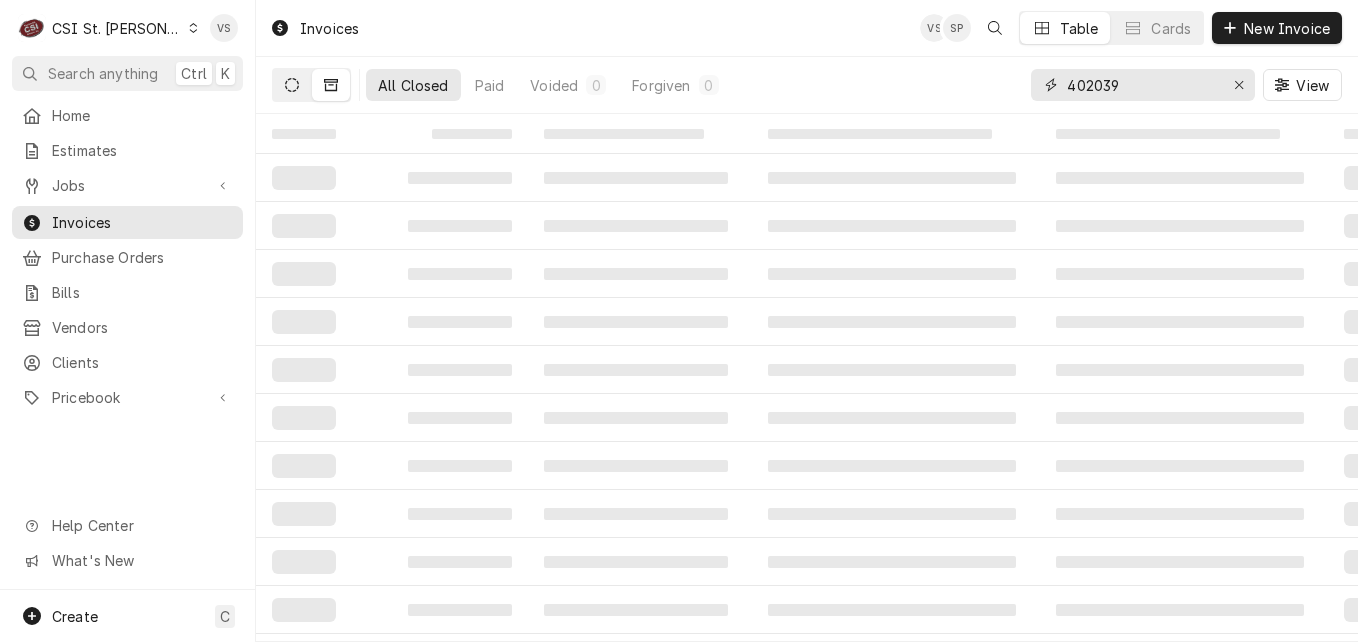 type on "402039" 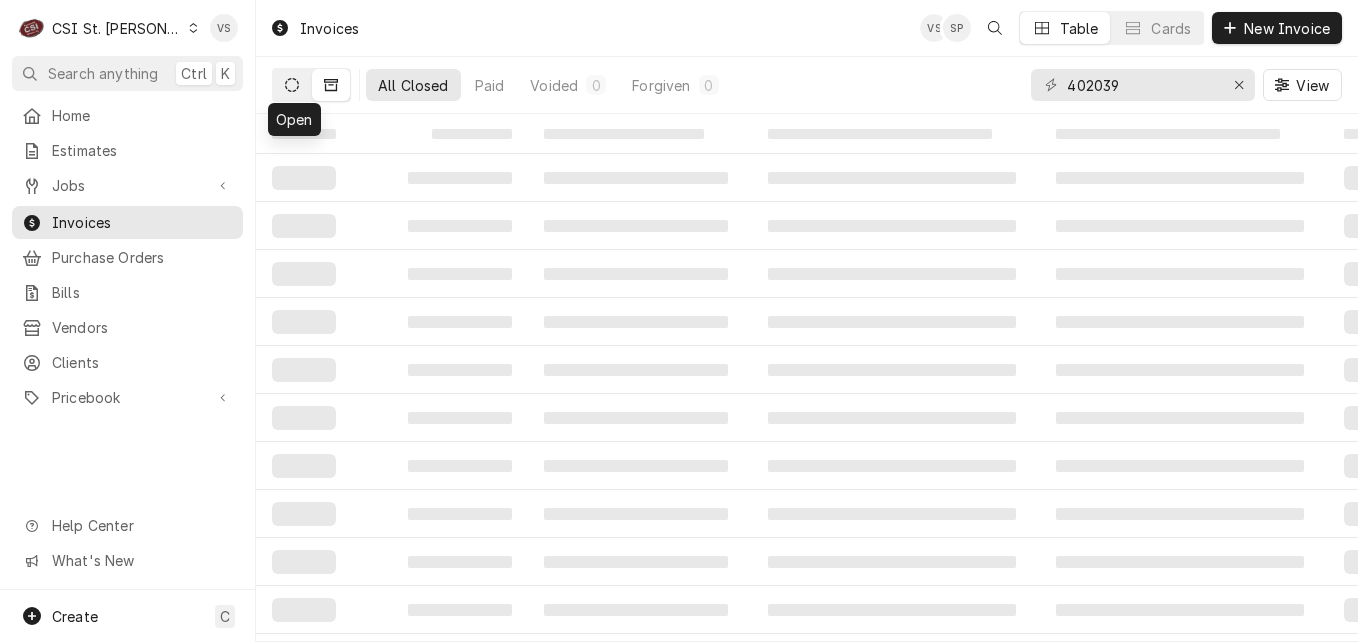 click 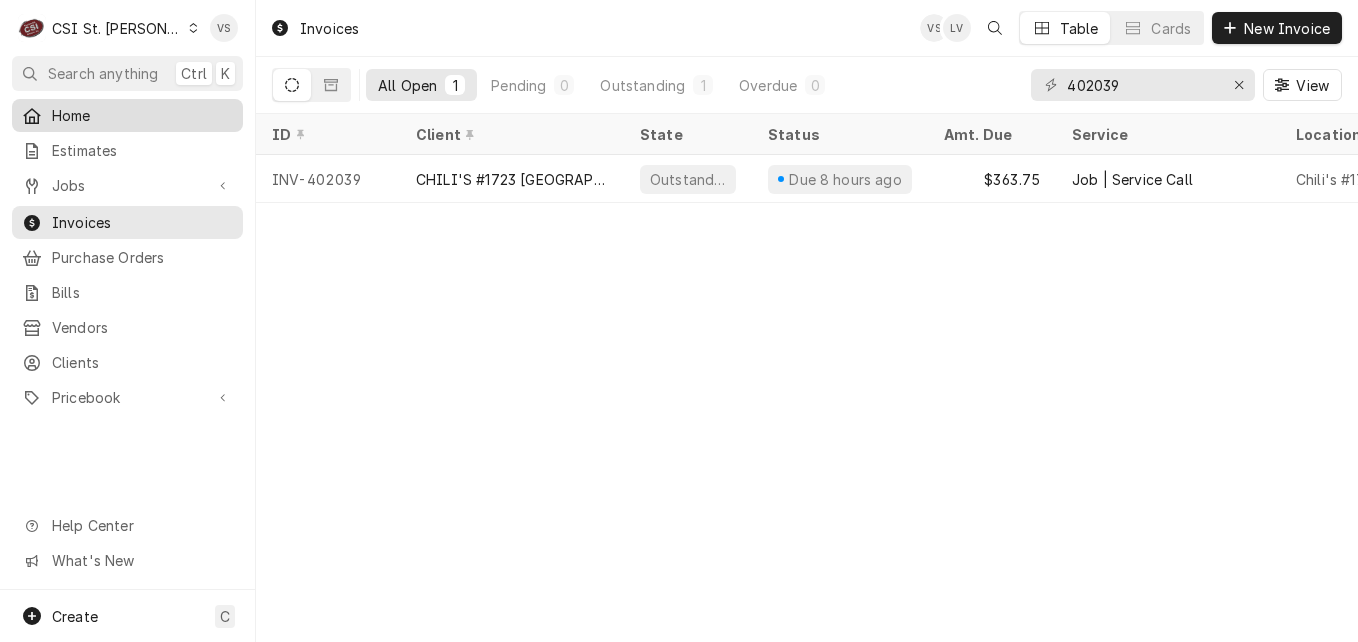 click on "Home" at bounding box center [142, 115] 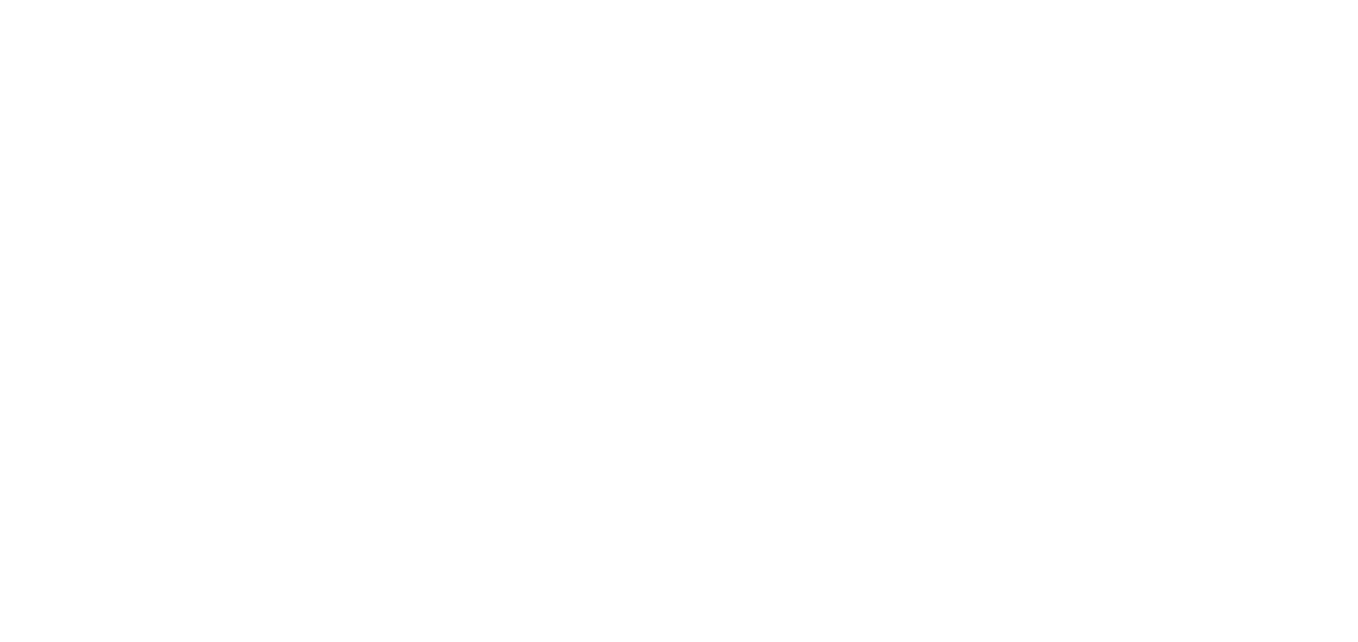 scroll, scrollTop: 0, scrollLeft: 0, axis: both 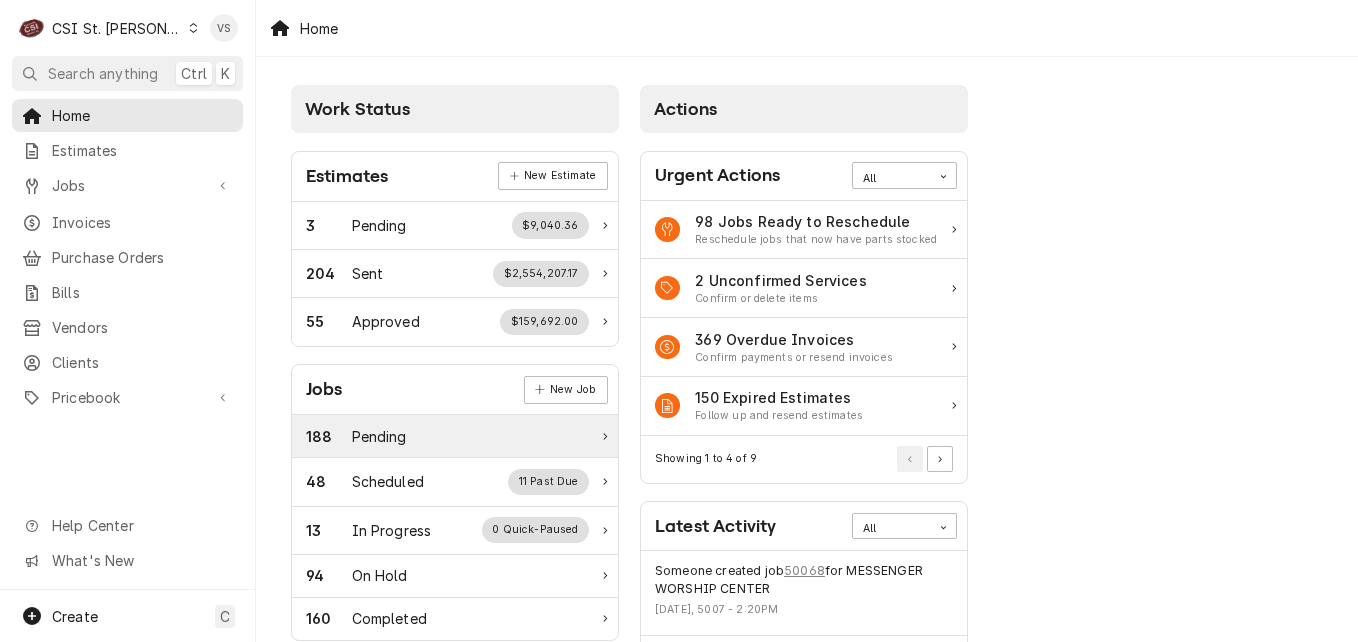 click on "188 Pending" at bounding box center (455, 436) 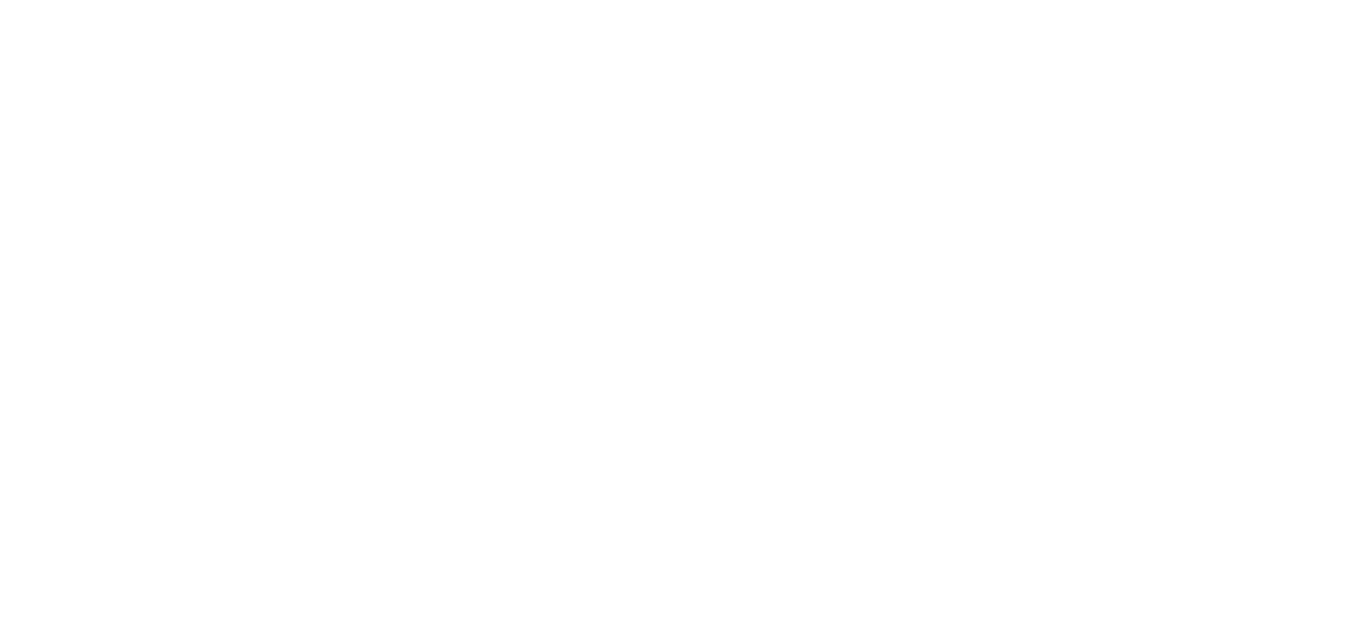 scroll, scrollTop: 0, scrollLeft: 0, axis: both 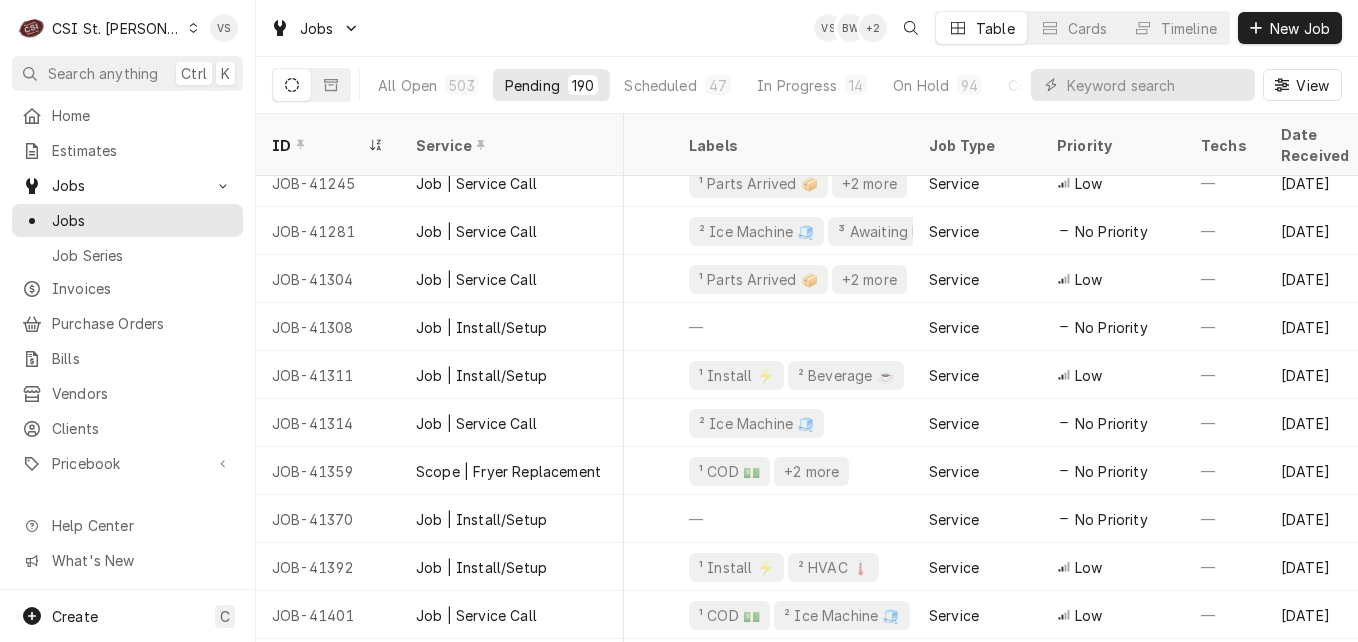 click on "C CSI St. [PERSON_NAME] VS Search anything Ctrl K Home Estimates Jobs Jobs Job Series Invoices Purchase Orders Bills Vendors Clients Pricebook Services Parts & Materials Miscellaneous Discounts Tax Rates Help Center What's New Create C Jobs   VS BW + 2 Table Cards Timeline New Job All Open 503 Pending 190 Scheduled 47 In Progress 14 On Hold 94 Completed 158 View ID Service Status Labels Job Type Priority Techs Date Received Client Location Name Location Address Scheduled For Duration Last Modified JOB-41236 Job | Service Call Draft ² HVAC 🌡️ +2 more Service Low — [DATE][GEOGRAPHIC_DATA][PERSON_NAME] #6572 [PERSON_NAME] [STREET_ADDRESS] — — [DATE]   JOB-41245 Job | Service Call Draft ¹ Parts Arrived 📦 +2 more Service Low — [DATE]   SCHNUCKS-CORP-[GEOGRAPHIC_DATA][STREET_ADDRESS] — — [DATE]   JOB-41281 Job | Service Call Draft ² Ice Machine 🧊 ³ Awaiting Parts 🚚 Service No Priority — [DATE]   — 2h" at bounding box center (679, 321) 